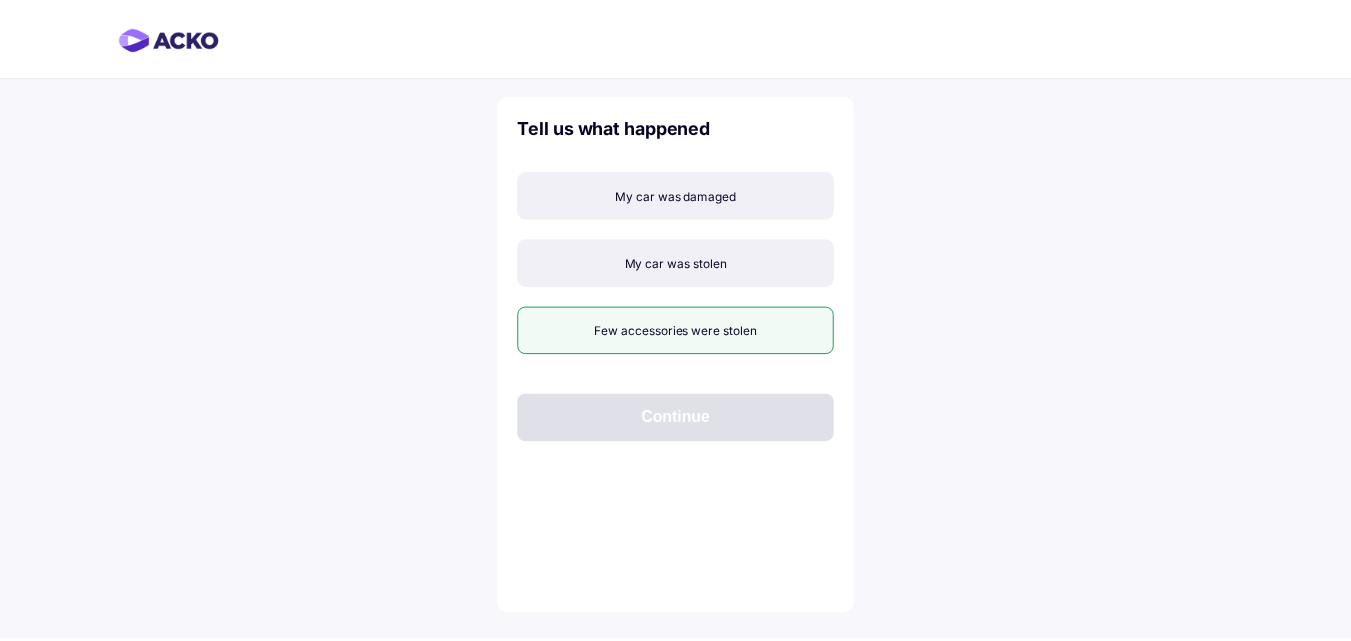 scroll, scrollTop: 0, scrollLeft: 0, axis: both 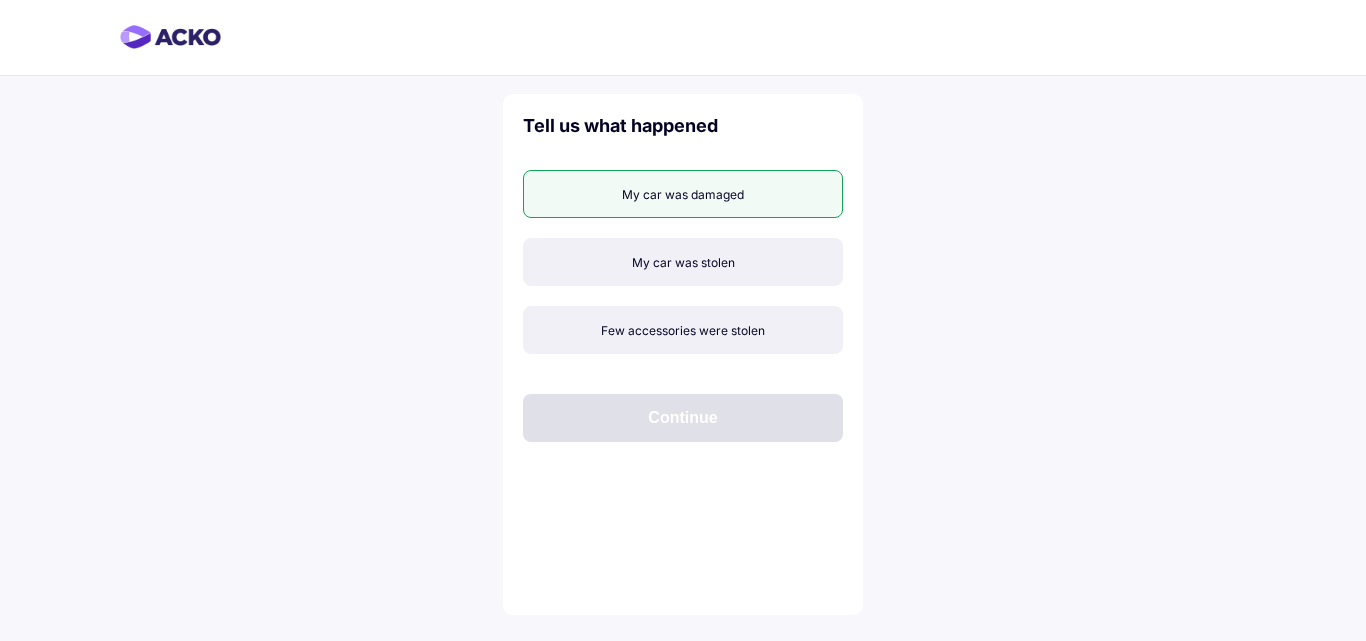 click on "My car was damaged" at bounding box center (683, 194) 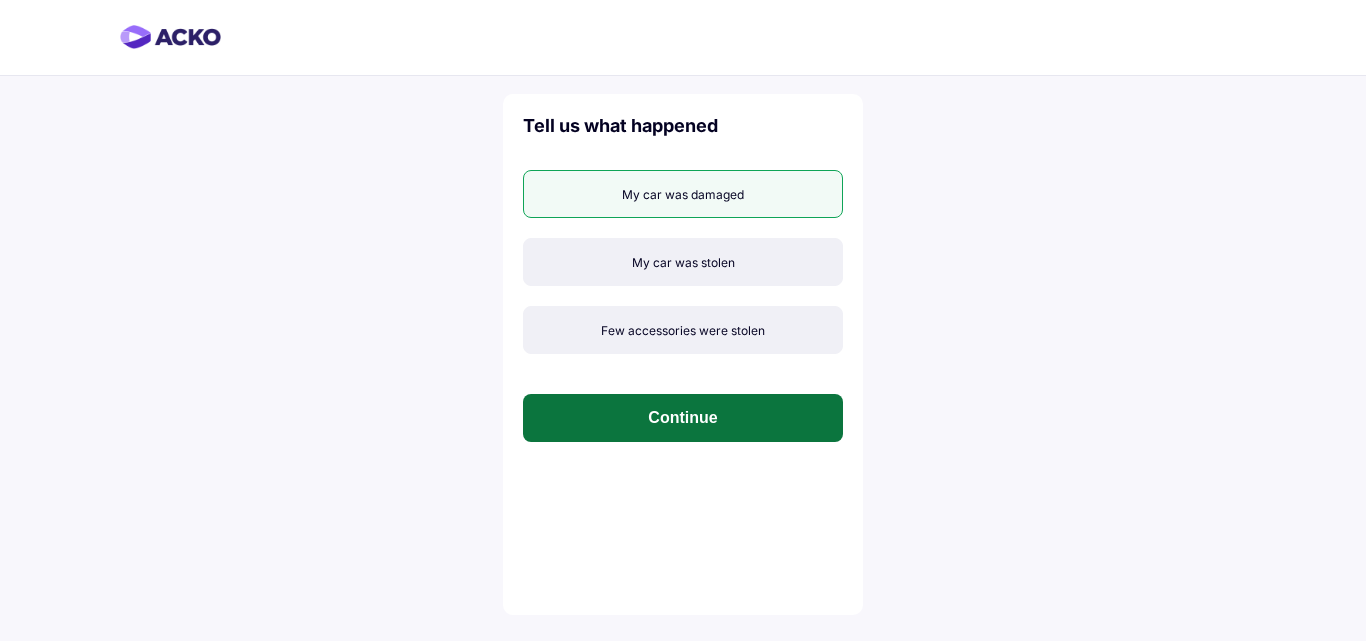 click on "Continue" at bounding box center (683, 418) 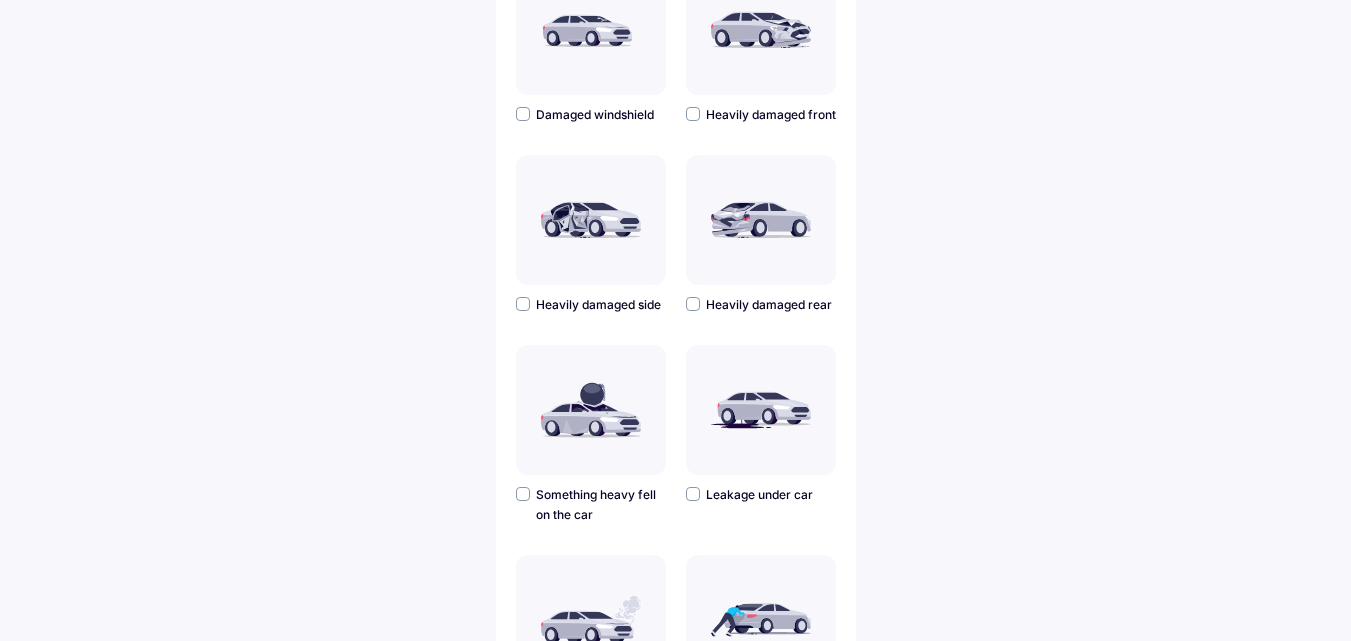 scroll, scrollTop: 400, scrollLeft: 0, axis: vertical 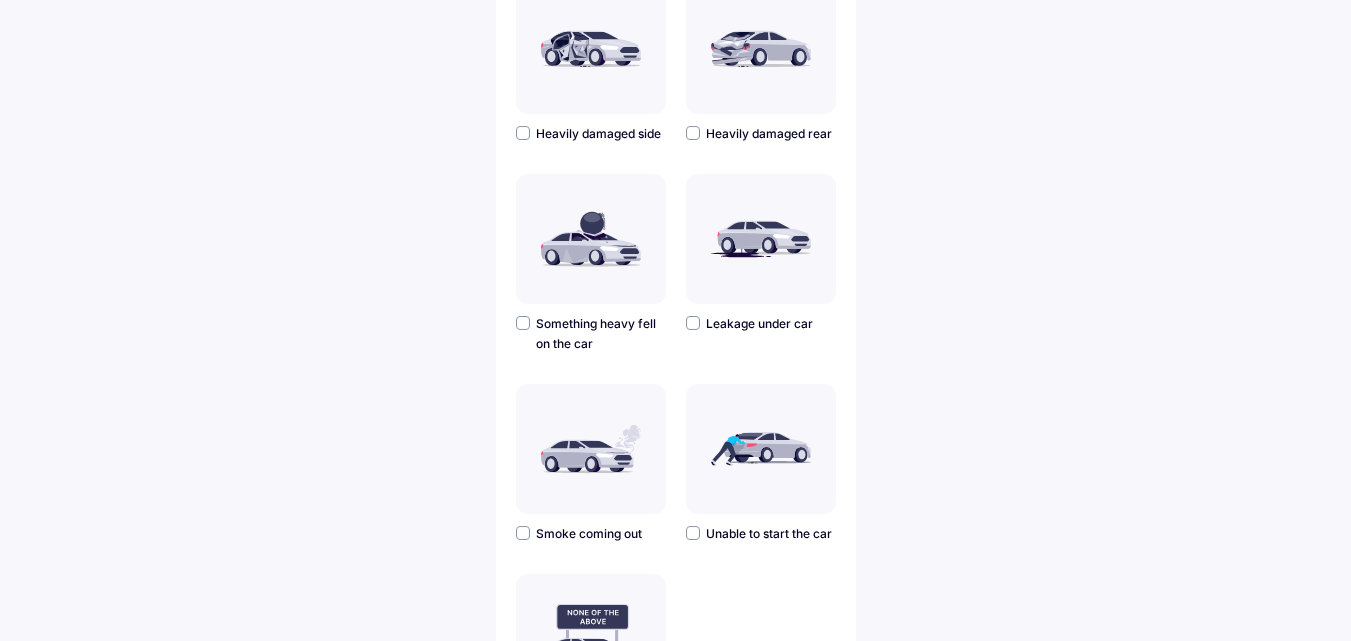 click at bounding box center (523, 323) 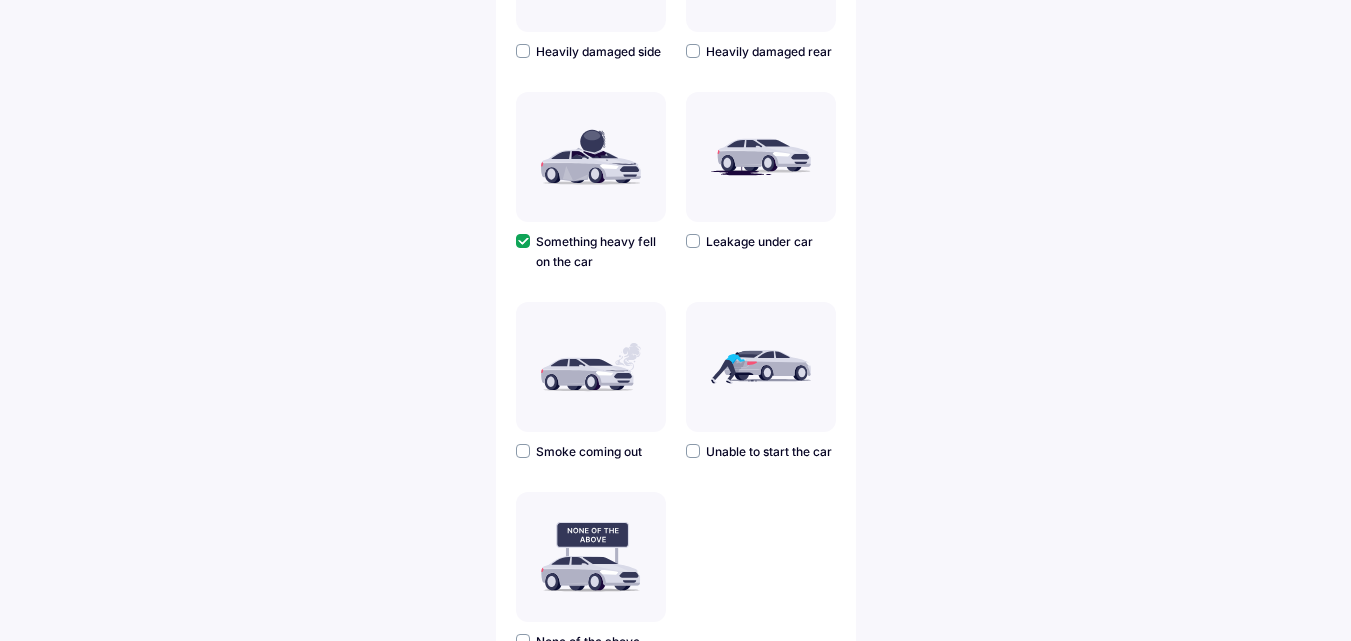 scroll, scrollTop: 661, scrollLeft: 0, axis: vertical 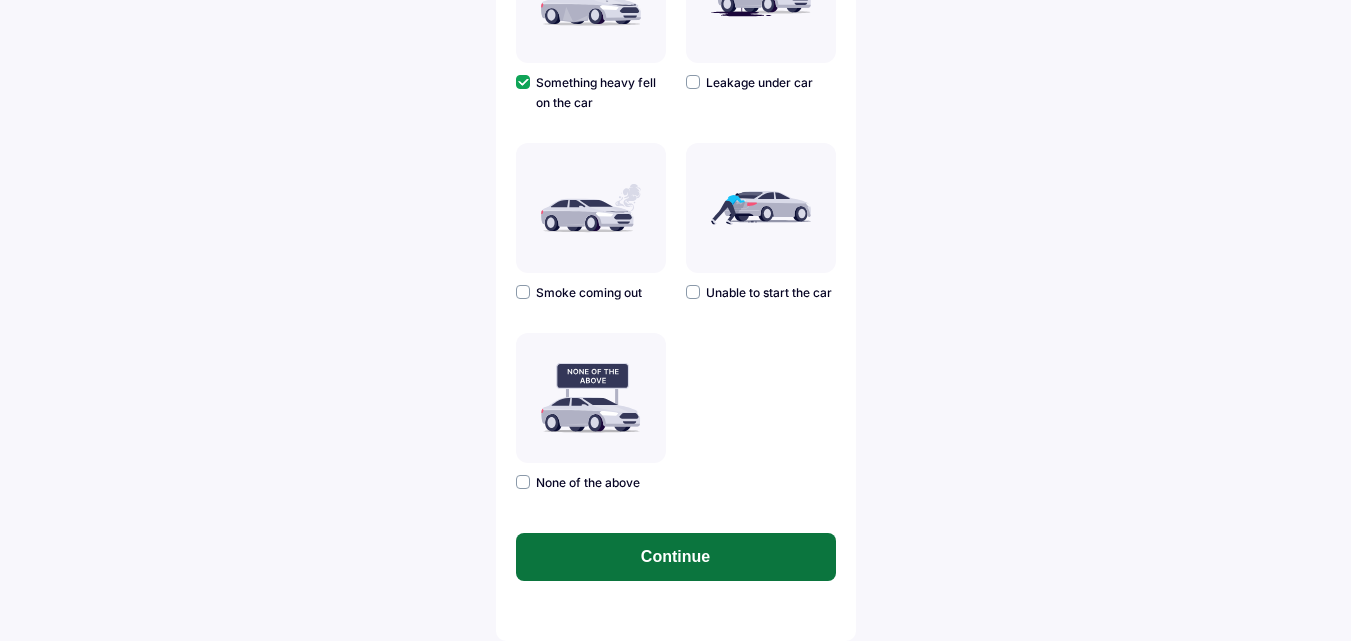 click on "Continue" at bounding box center (676, 557) 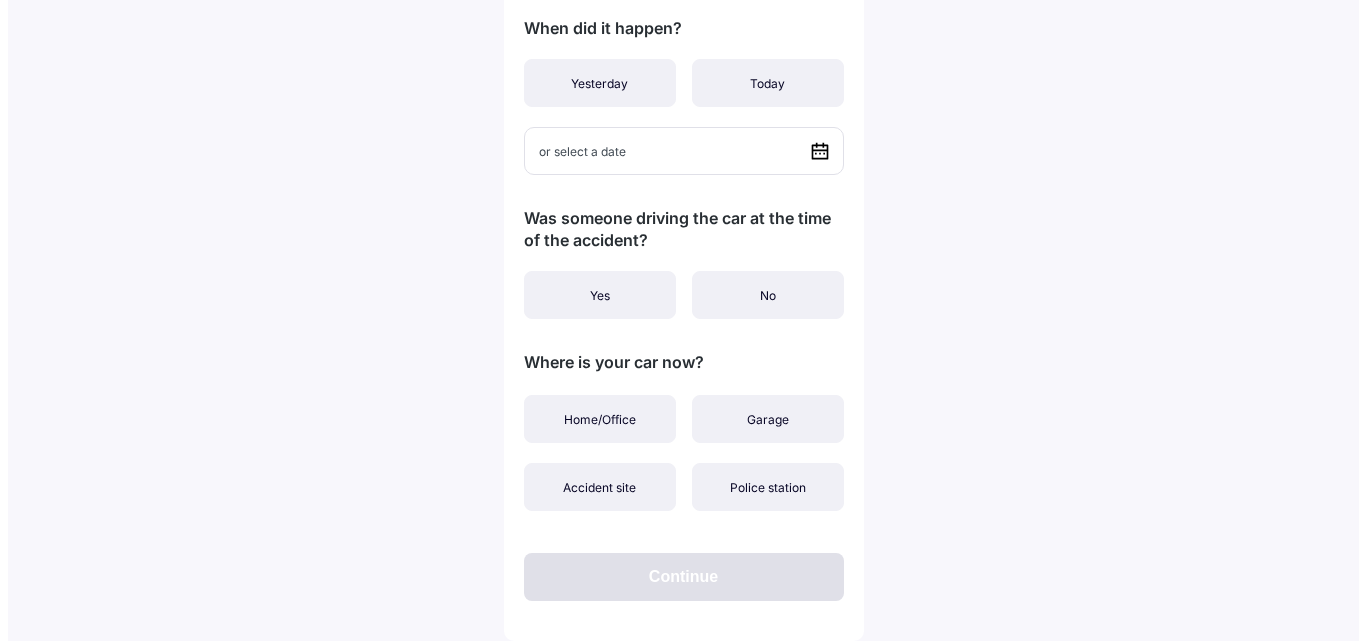 scroll, scrollTop: 0, scrollLeft: 0, axis: both 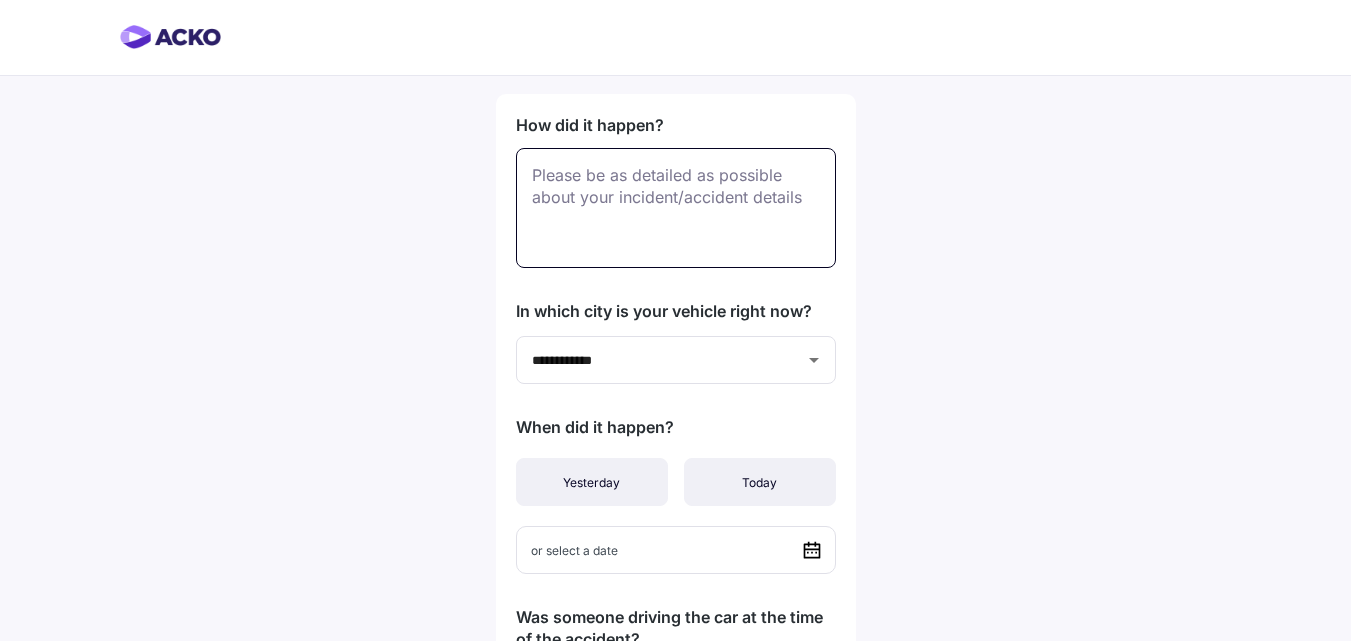 click at bounding box center (676, 208) 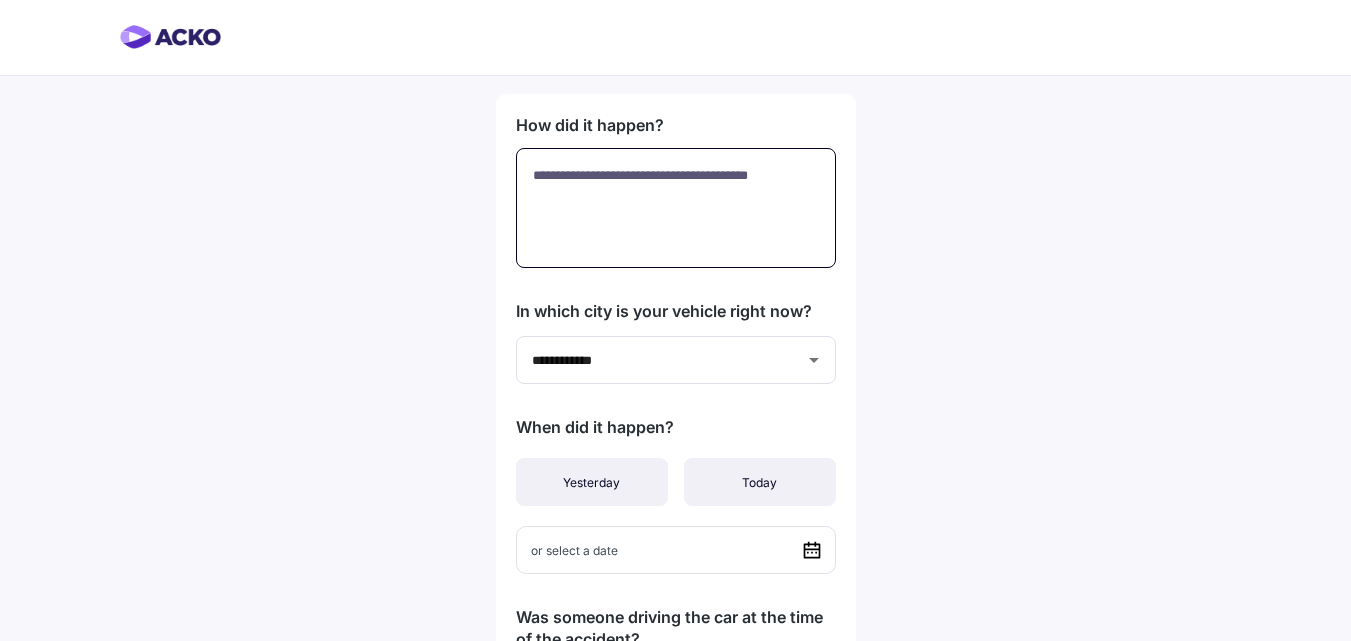 type on "**********" 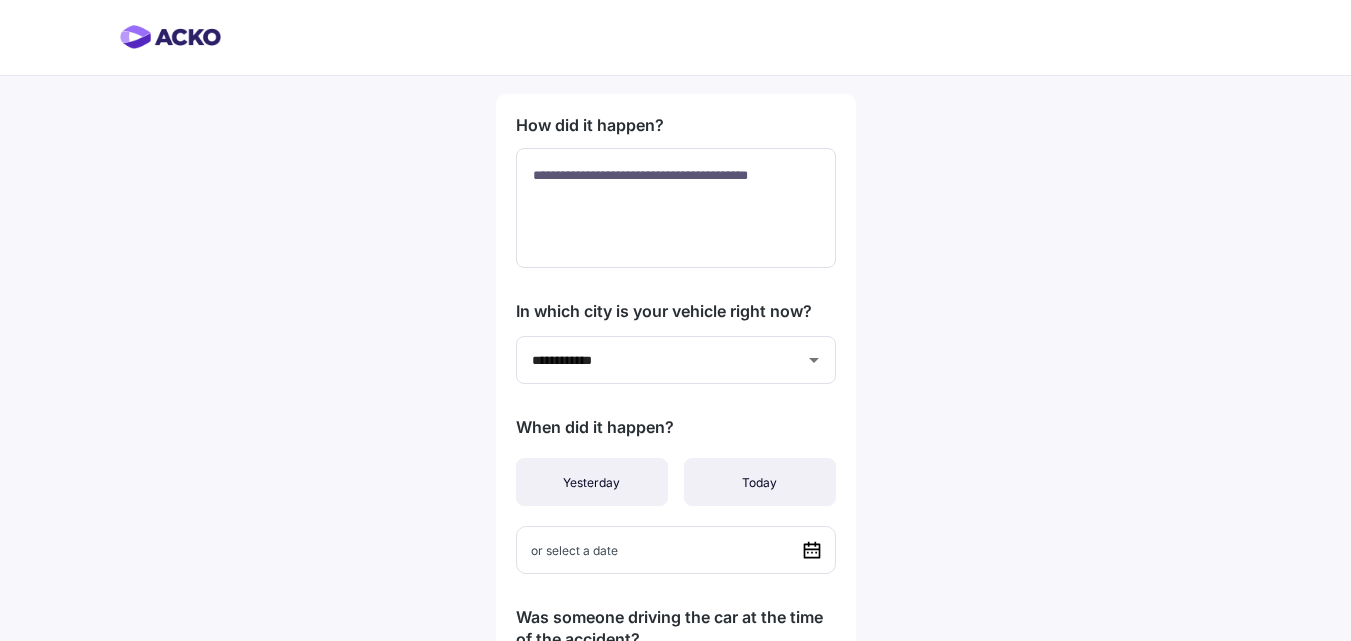 click 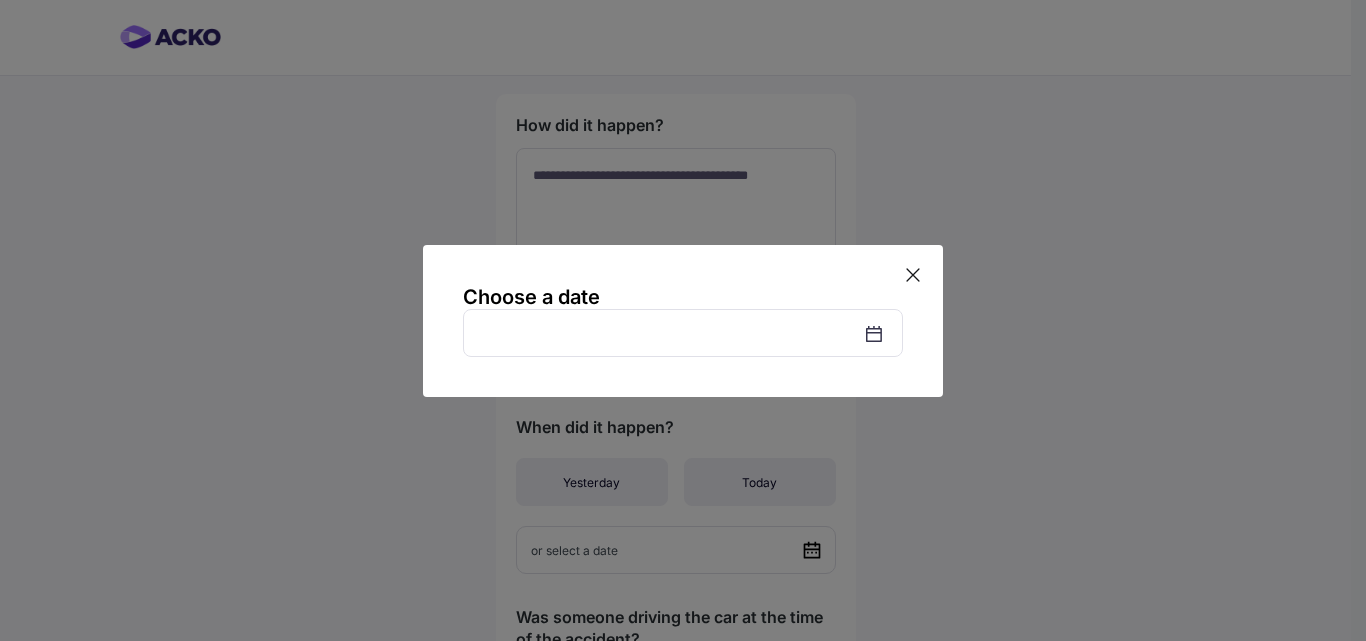 click at bounding box center (683, 333) 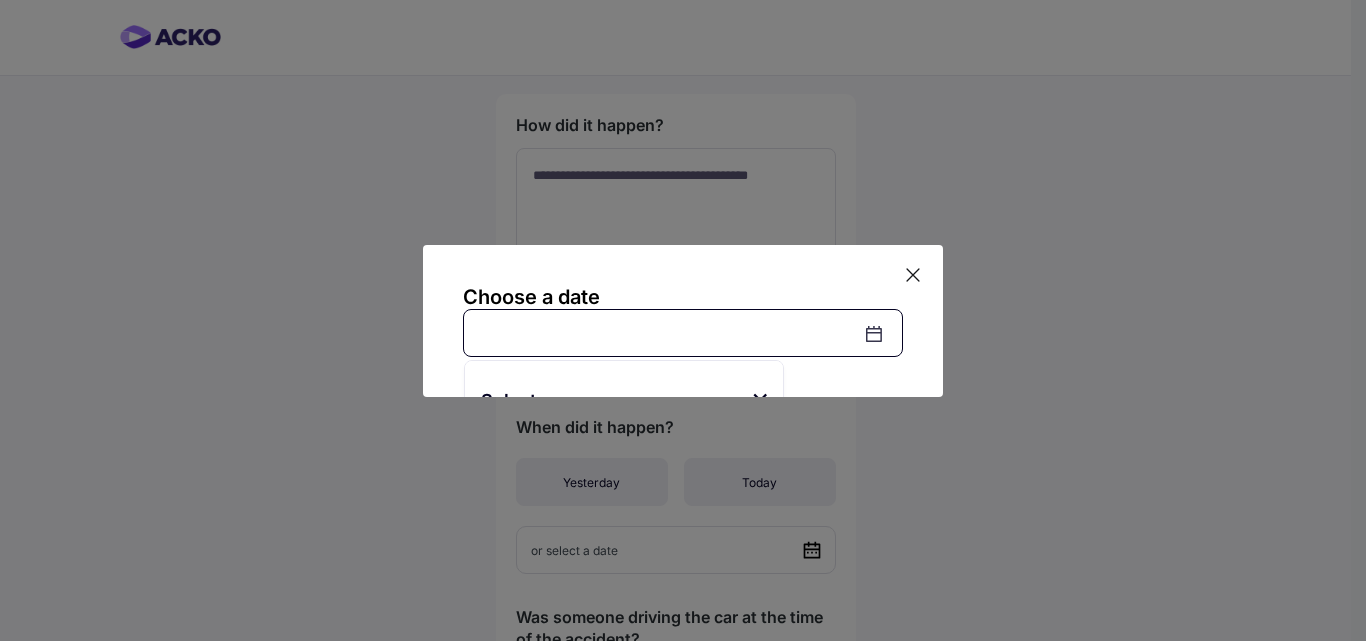 click at bounding box center (683, 333) 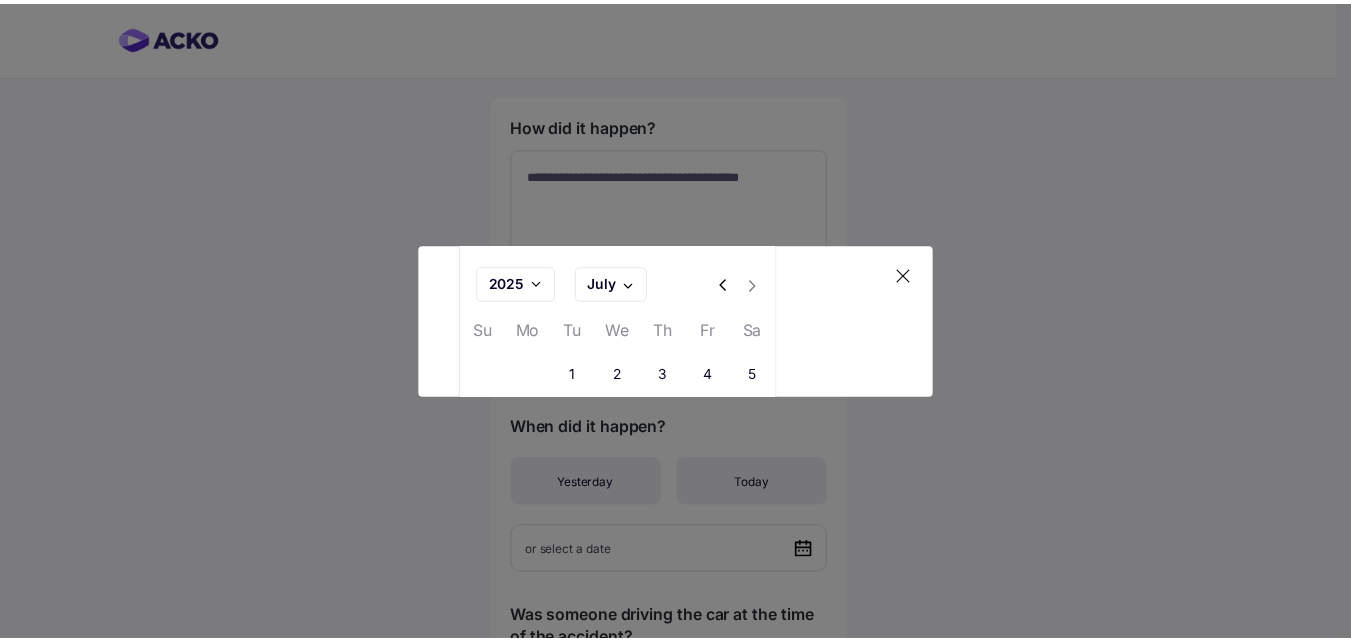 scroll, scrollTop: 221, scrollLeft: 0, axis: vertical 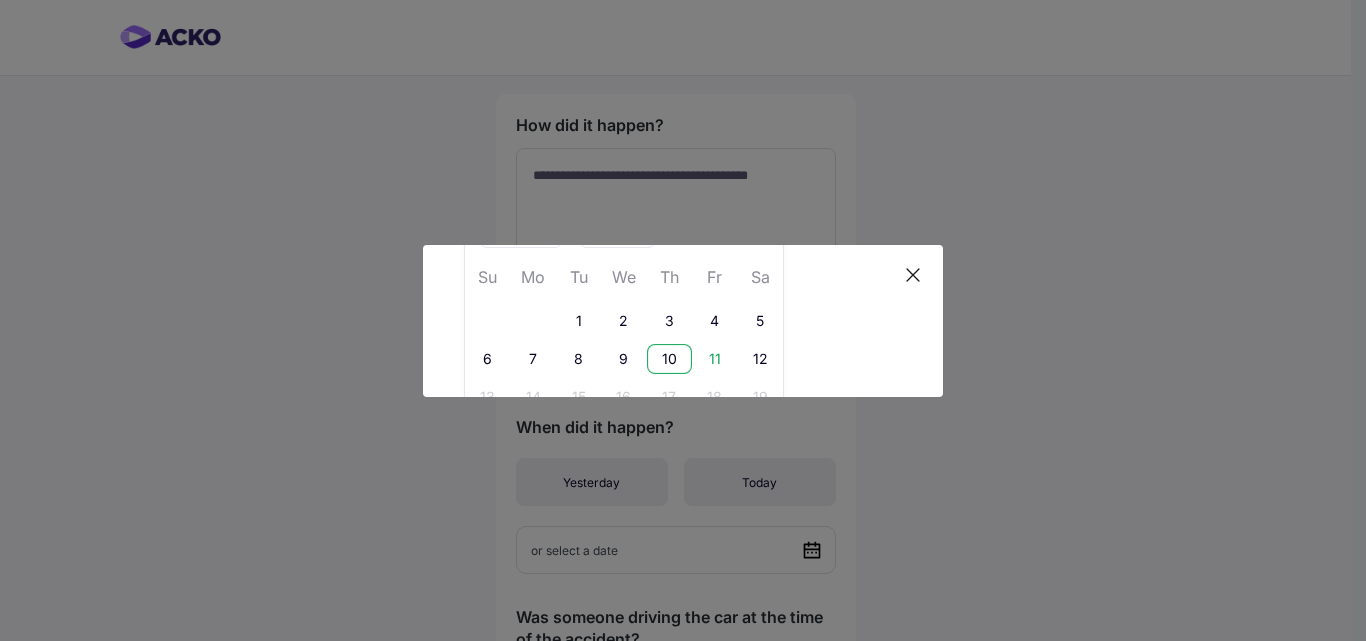 click on "10" at bounding box center [669, 359] 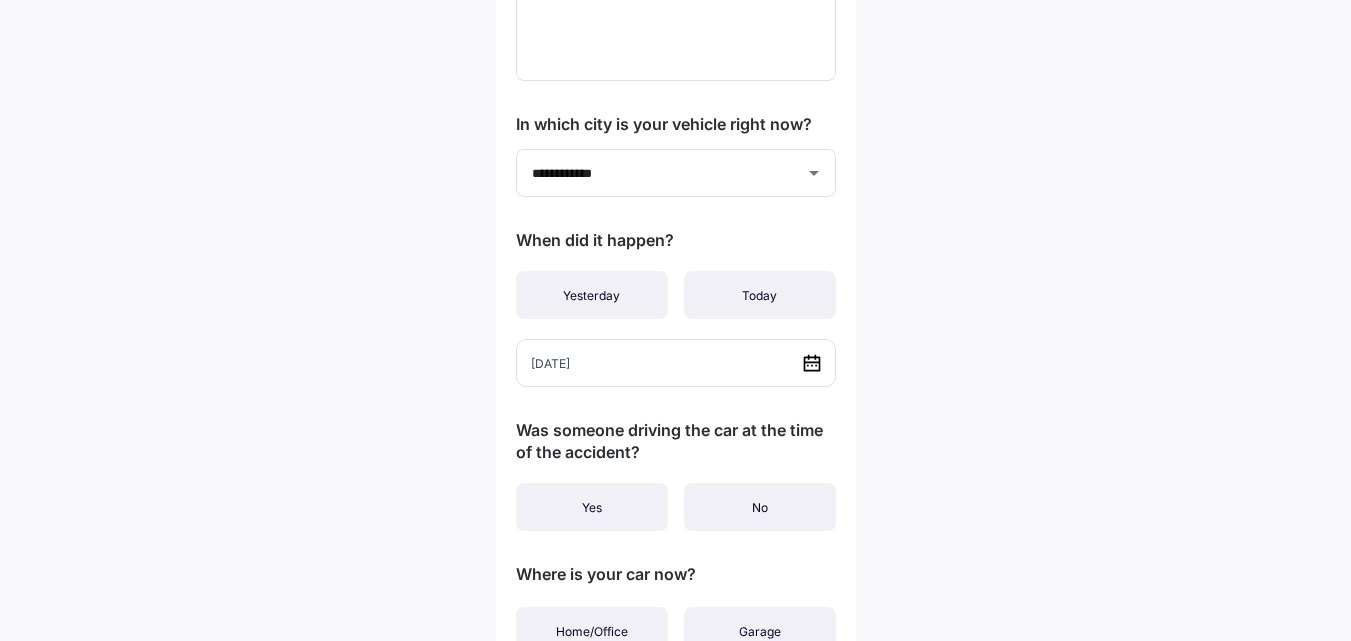 scroll, scrollTop: 200, scrollLeft: 0, axis: vertical 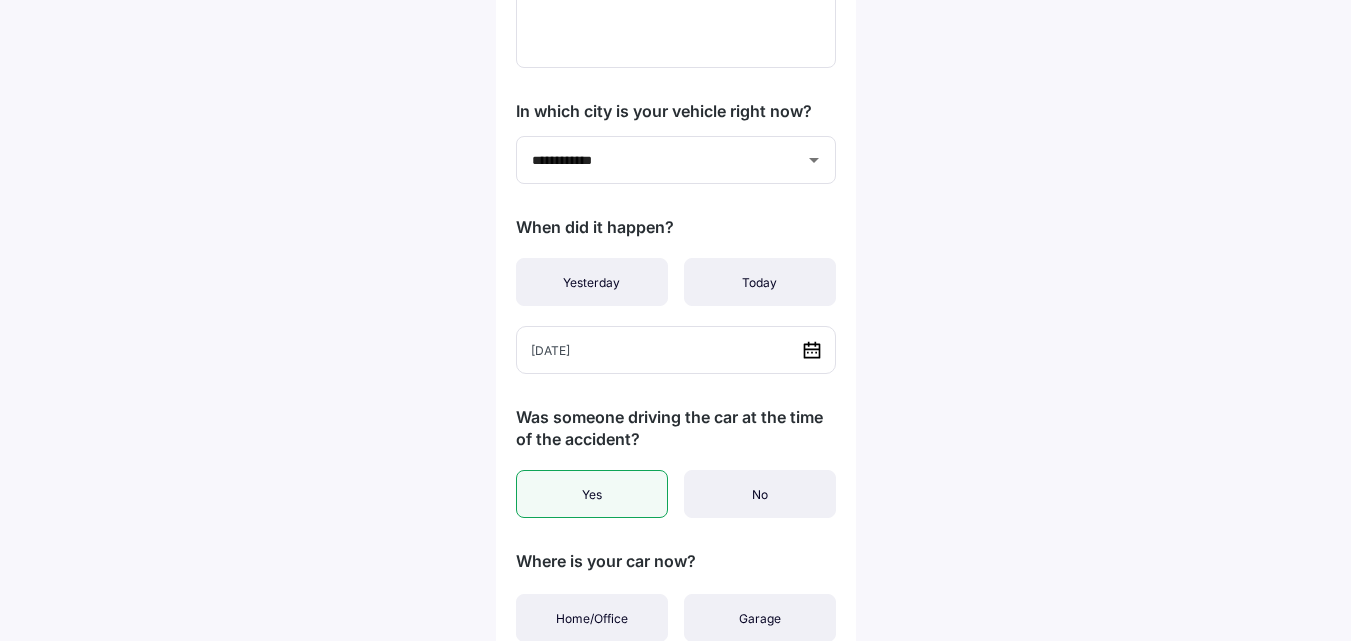 click on "Yes" at bounding box center [592, 494] 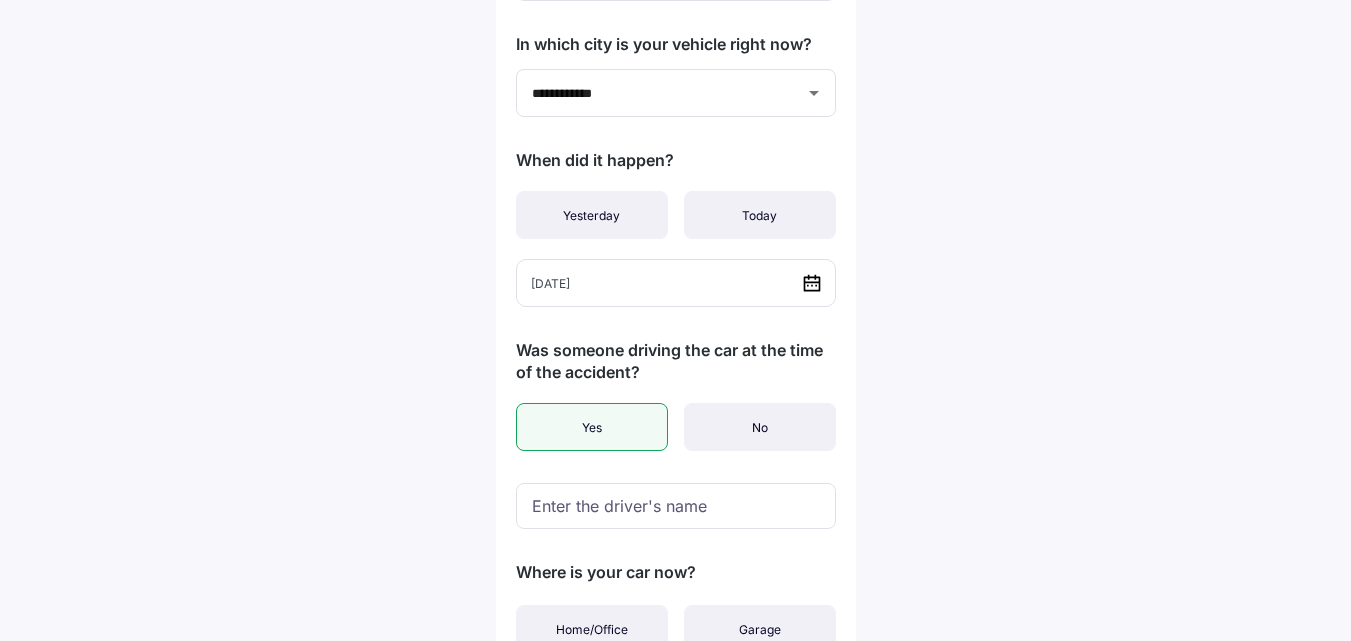 scroll, scrollTop: 400, scrollLeft: 0, axis: vertical 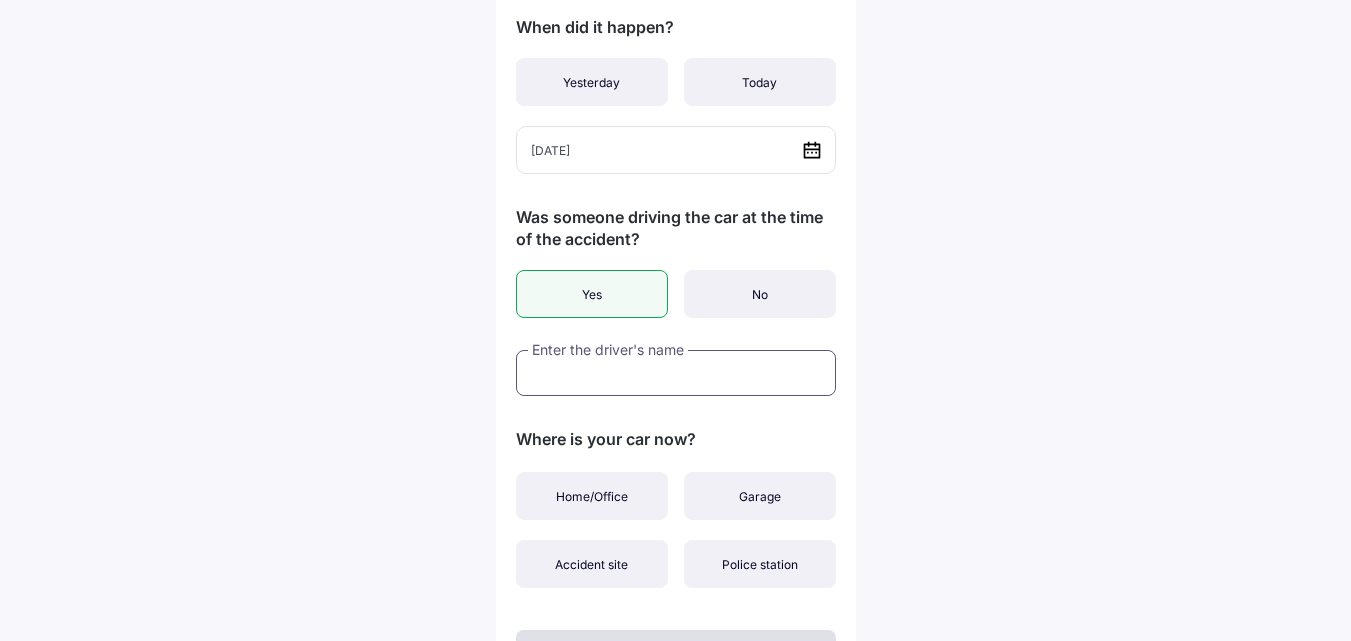 click at bounding box center (676, 373) 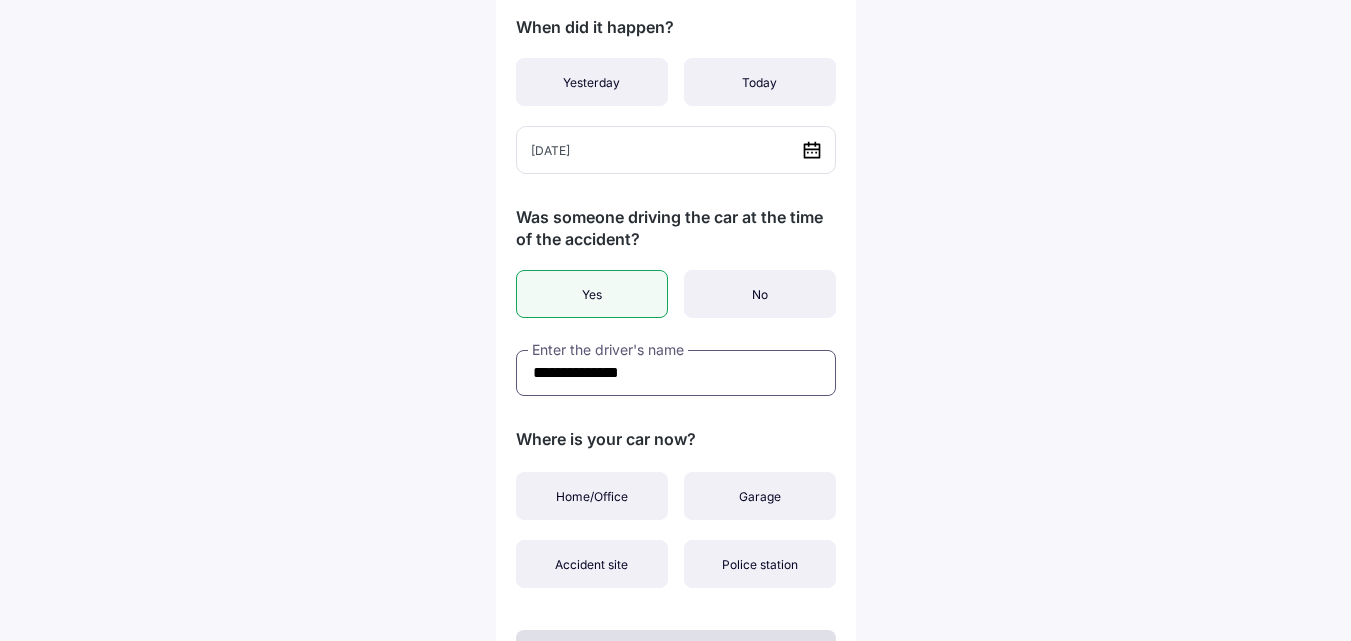 click on "**********" at bounding box center (676, 373) 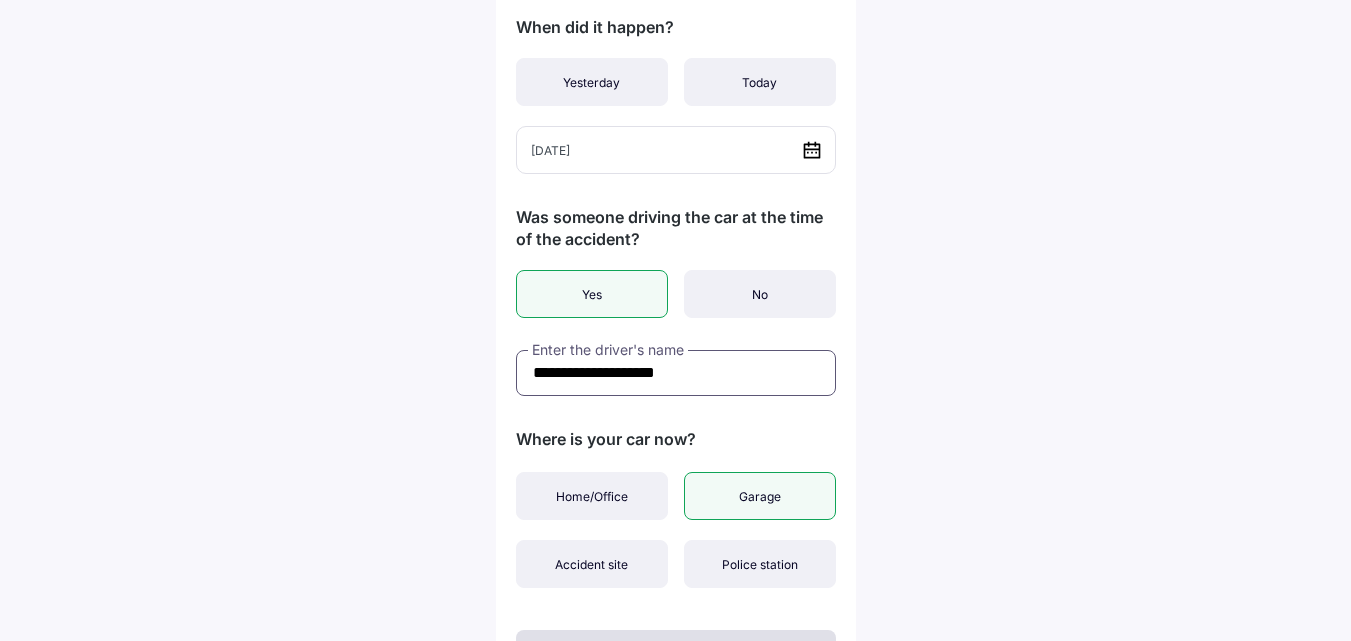 type on "**********" 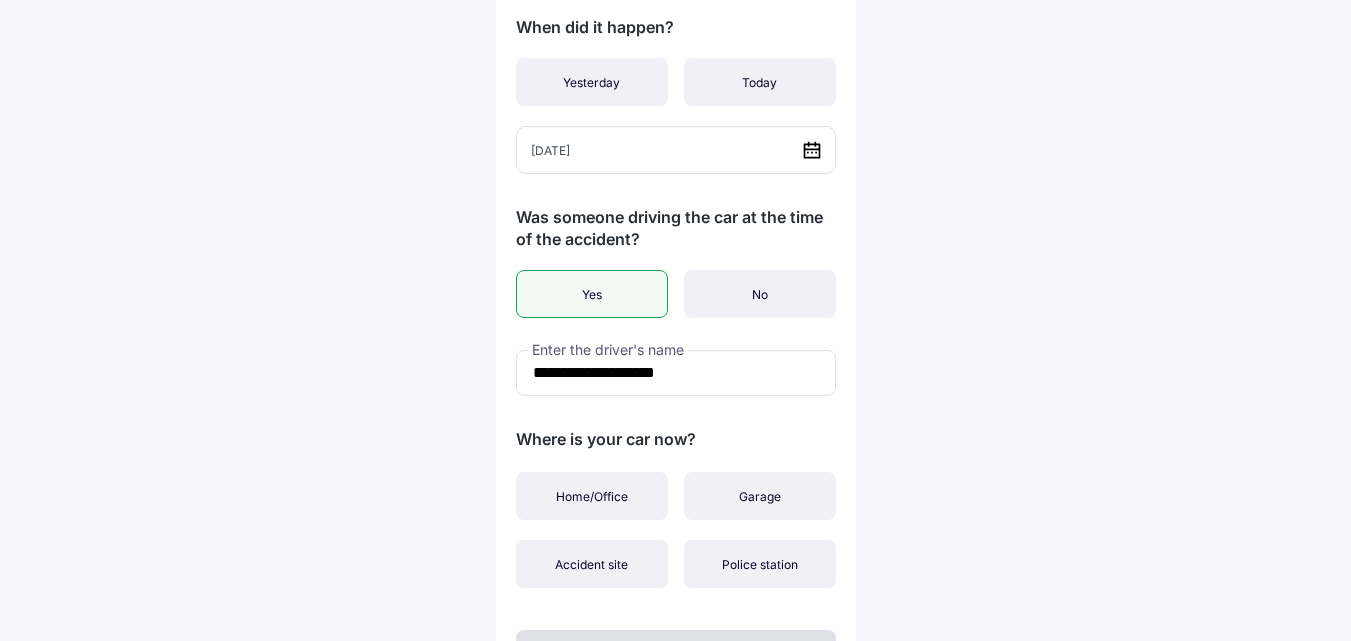 click on "Garage" at bounding box center [760, 496] 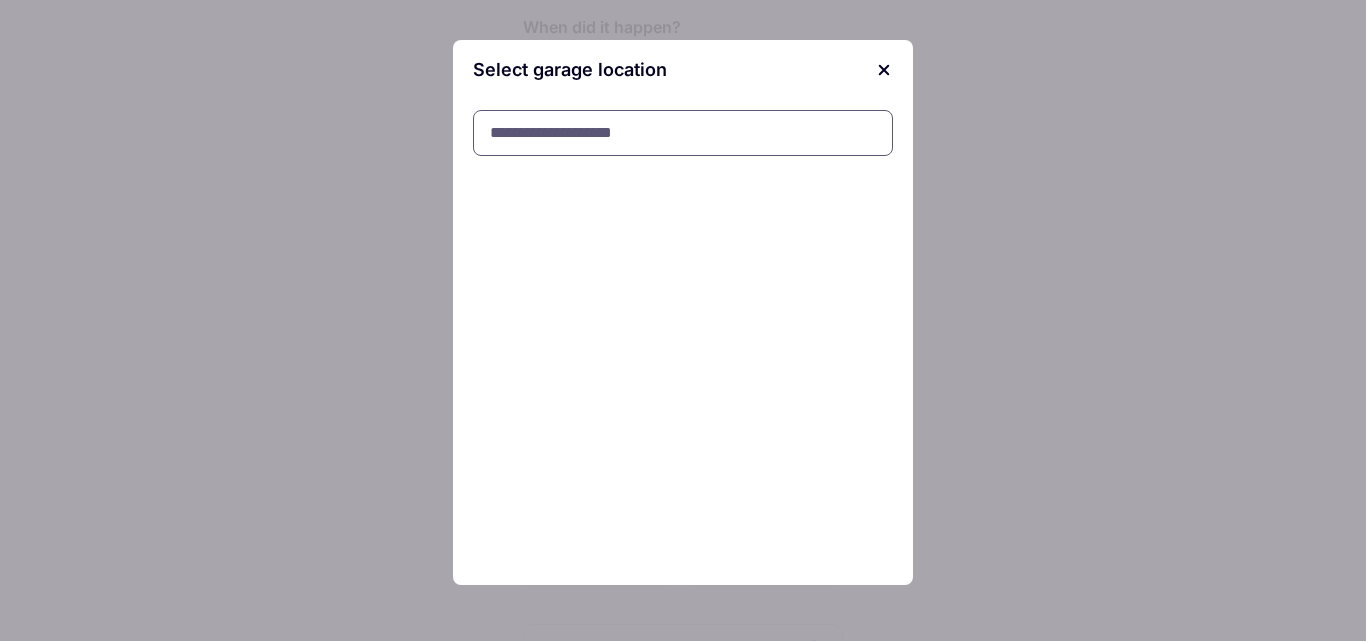 click at bounding box center [683, 133] 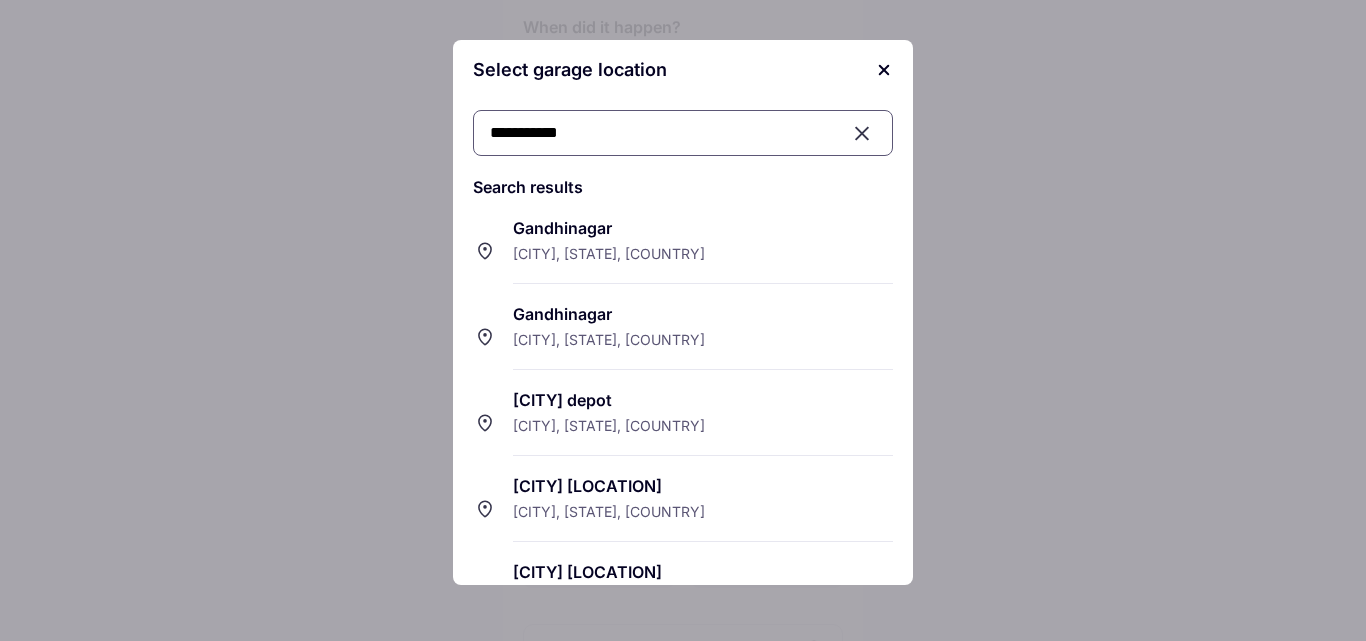 click on "Gandhinagar" at bounding box center [703, 228] 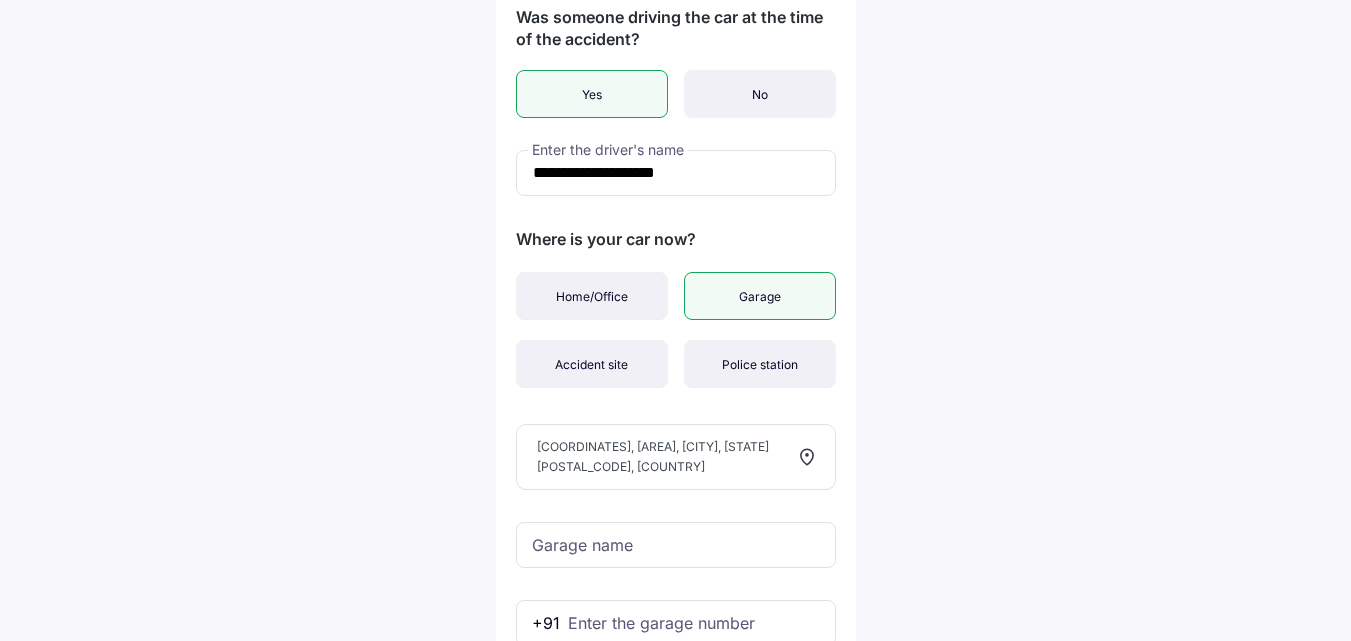 scroll, scrollTop: 700, scrollLeft: 0, axis: vertical 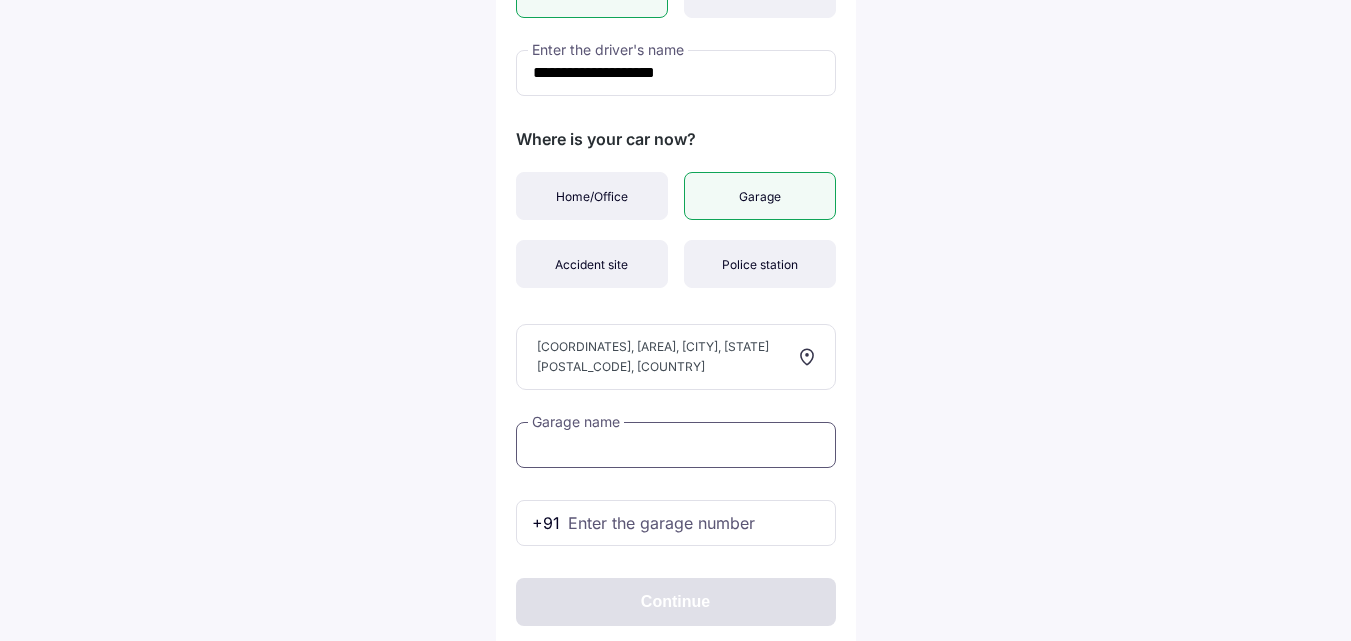 click at bounding box center (676, 445) 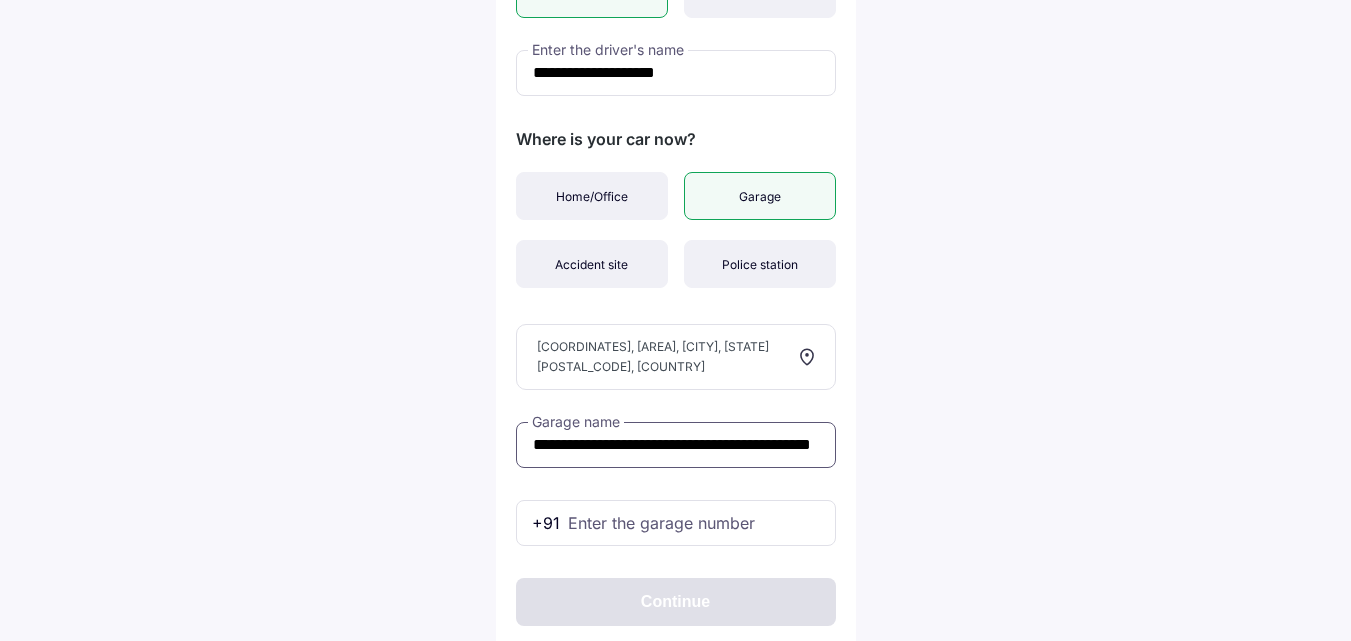scroll, scrollTop: 0, scrollLeft: 51, axis: horizontal 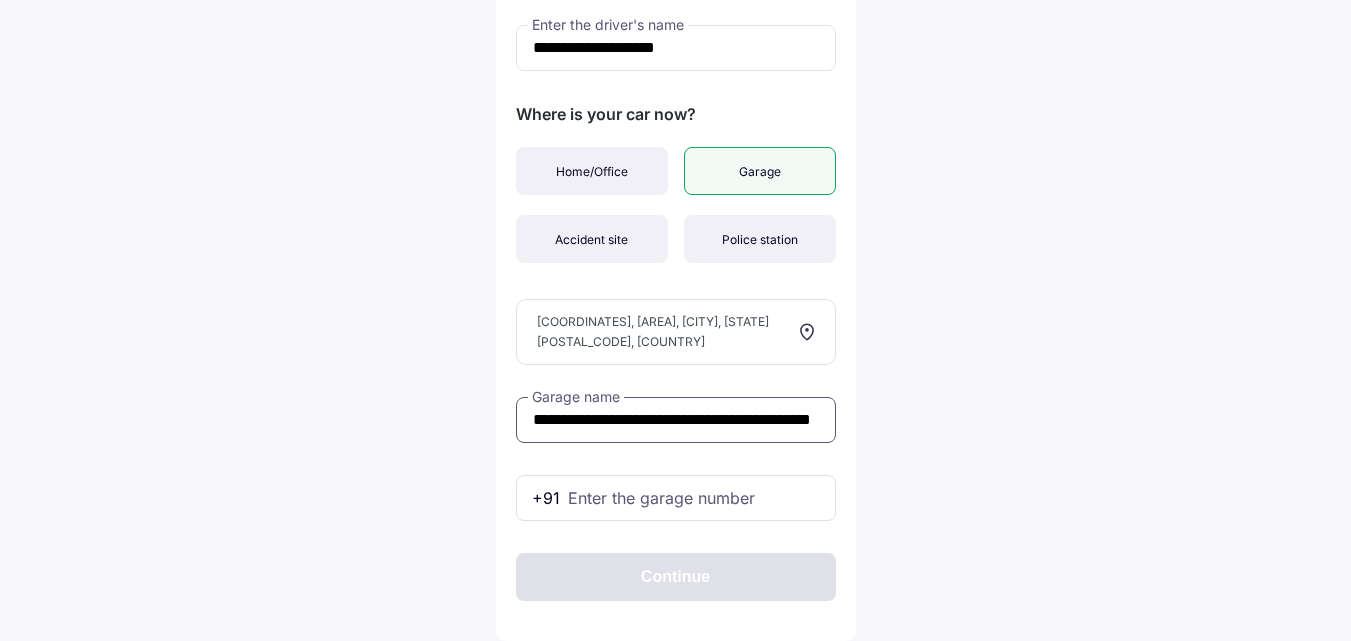 type on "**********" 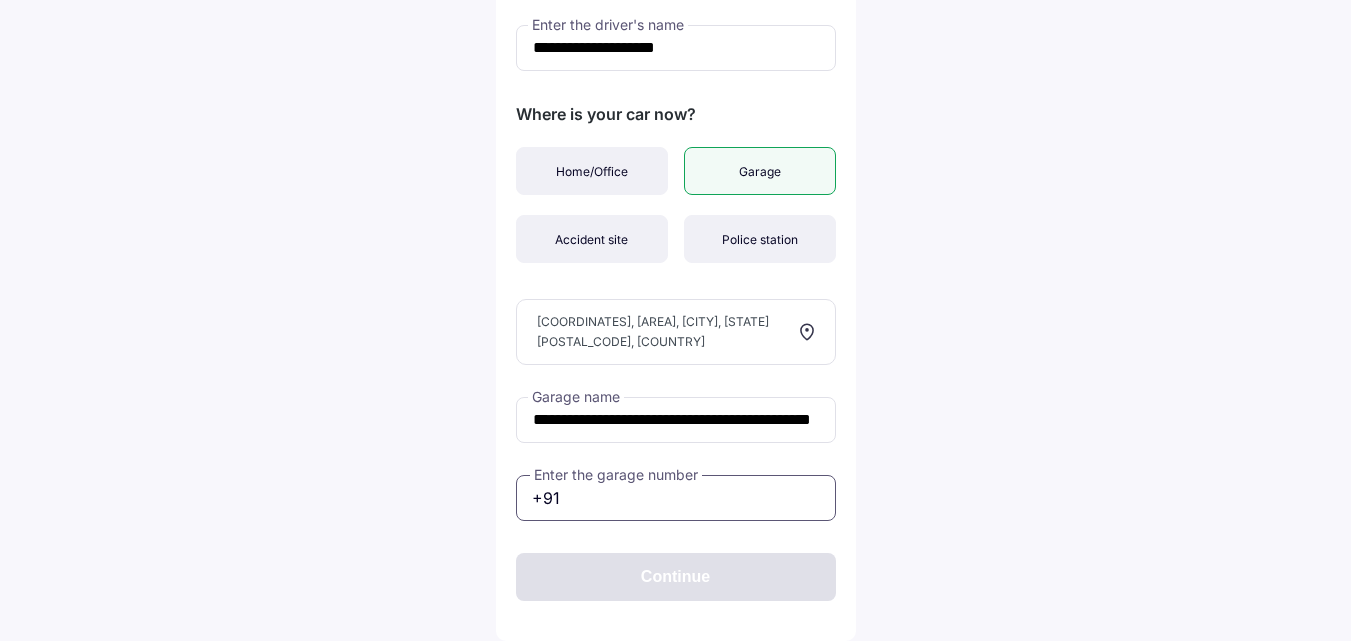 click at bounding box center (676, 498) 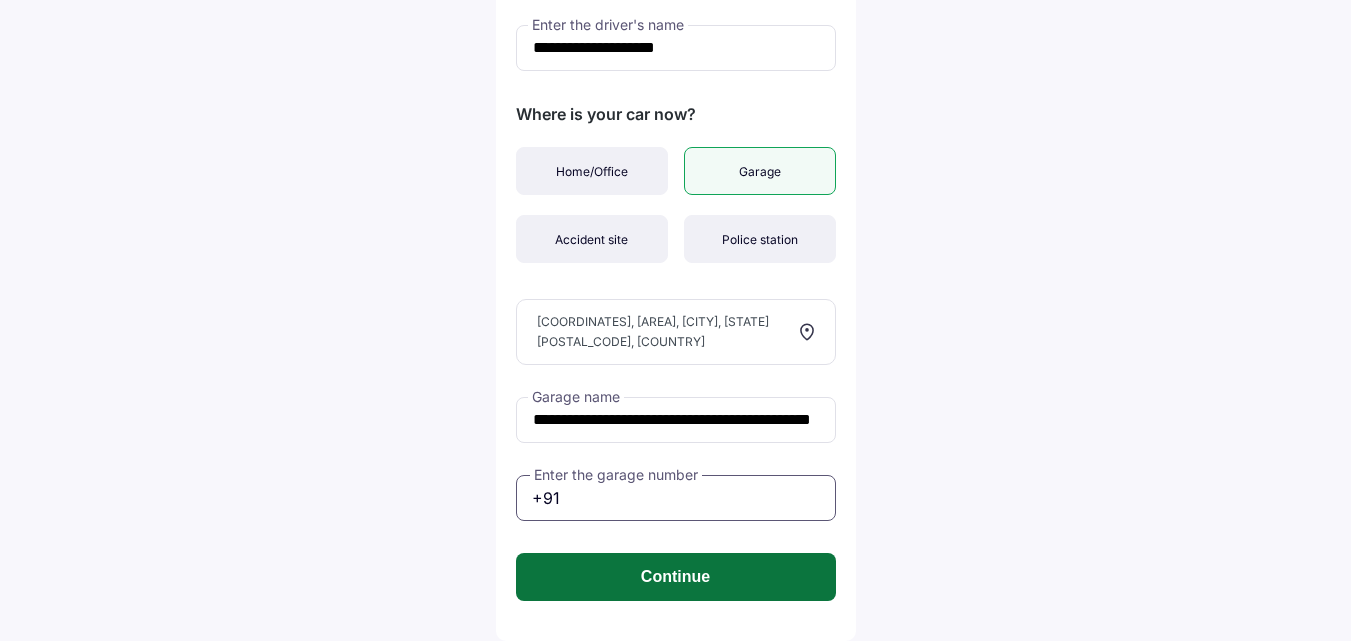 type on "**********" 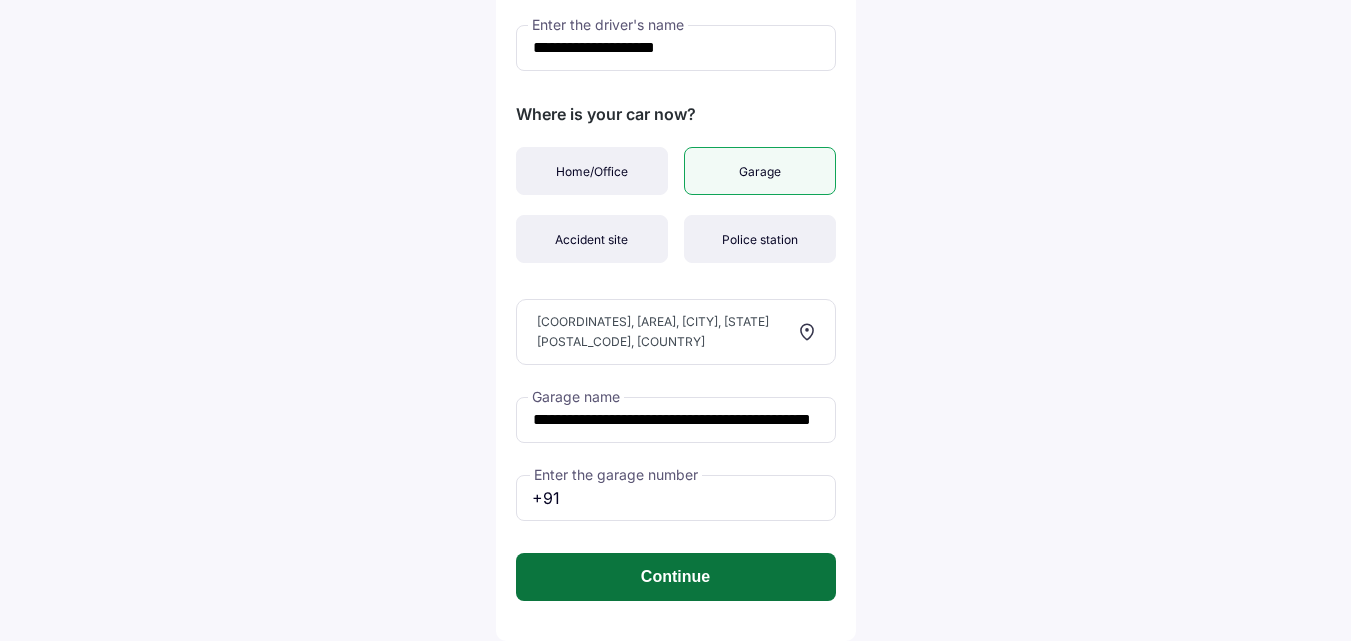 click on "Continue" at bounding box center [676, 577] 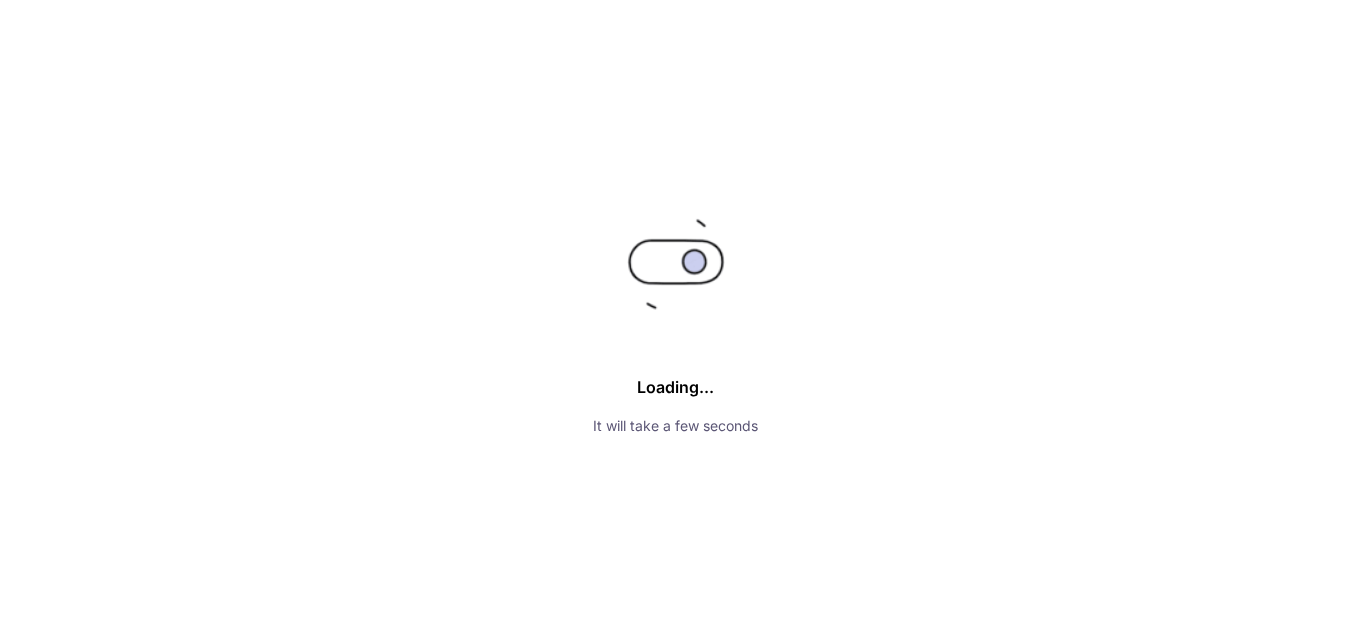 scroll, scrollTop: 0, scrollLeft: 0, axis: both 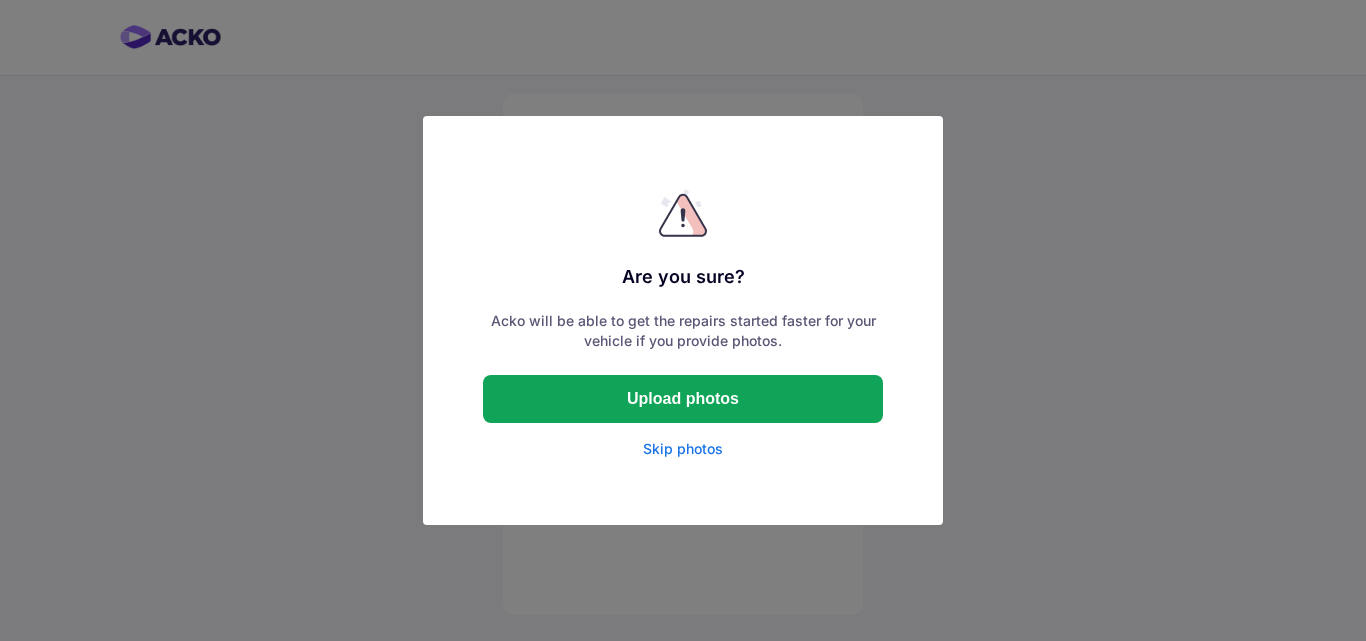 click on "Skip photos" at bounding box center [683, 449] 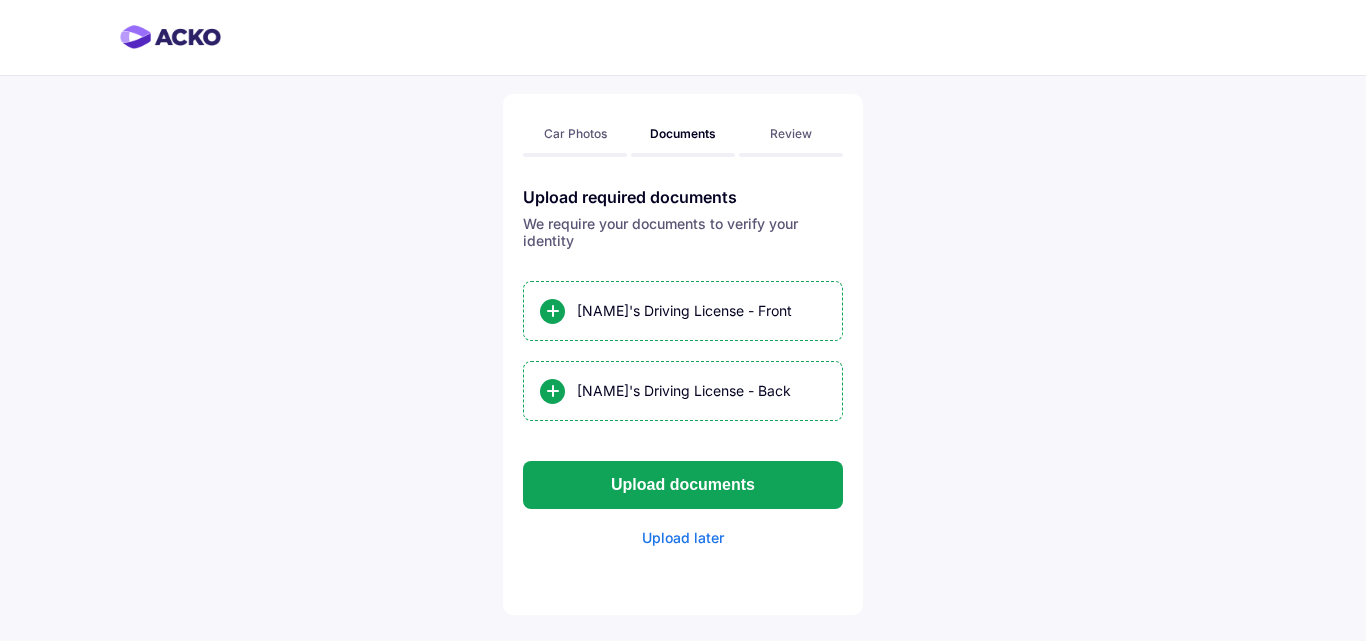 click on "Upload later" at bounding box center (683, 537) 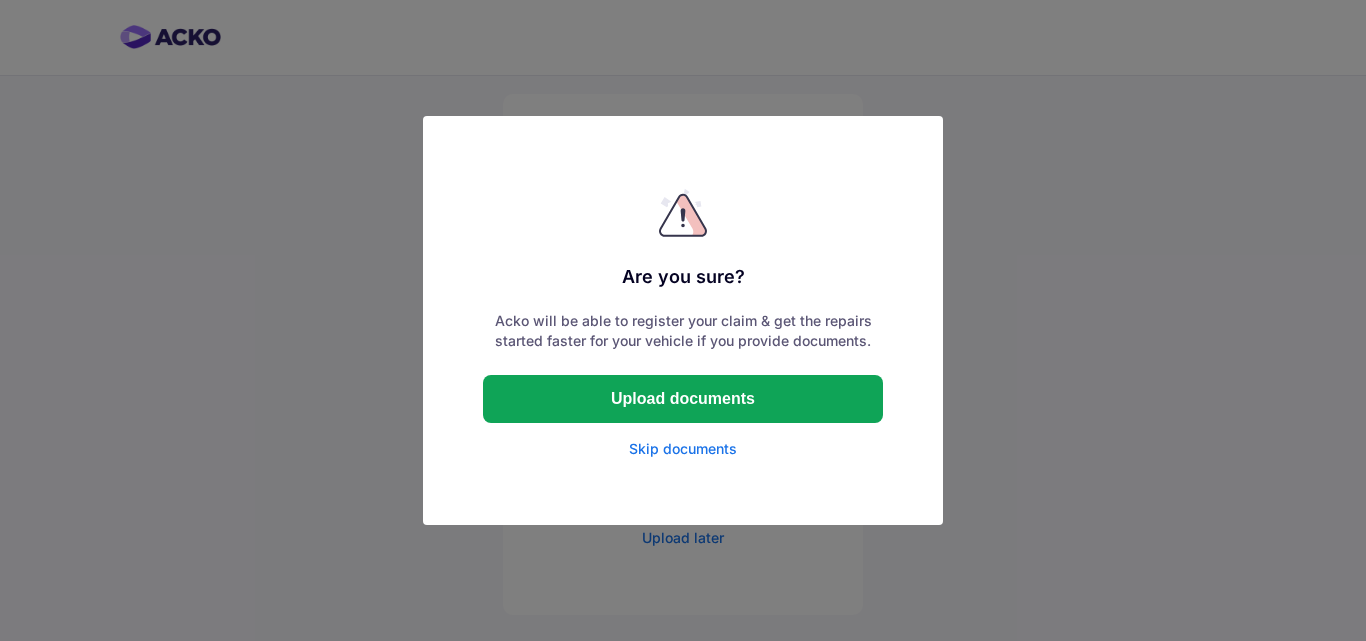 click on "Skip documents" at bounding box center (683, 449) 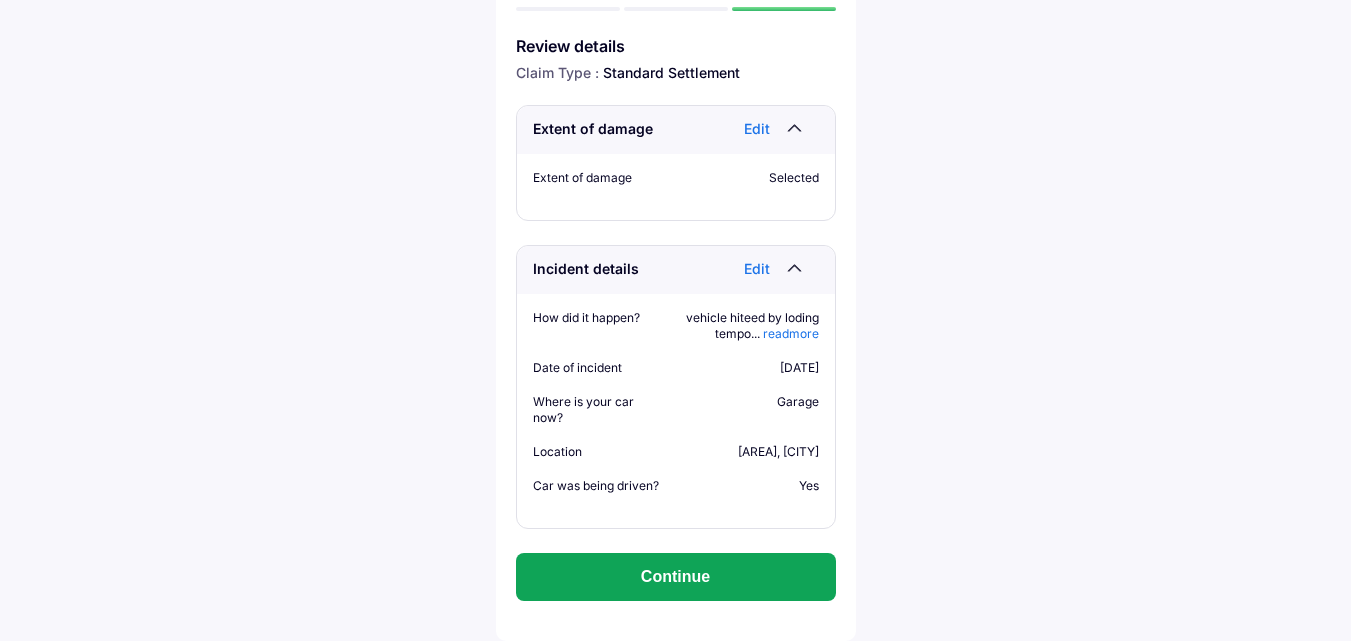 scroll, scrollTop: 162, scrollLeft: 0, axis: vertical 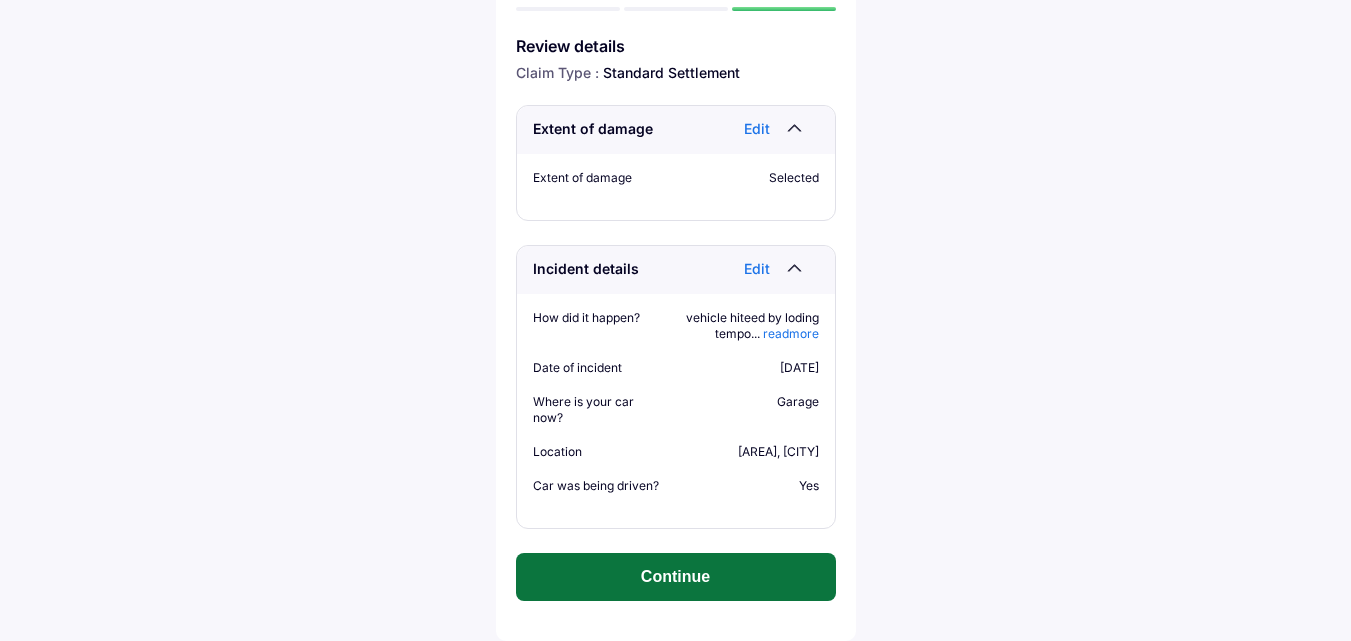 click on "Continue" at bounding box center [676, 577] 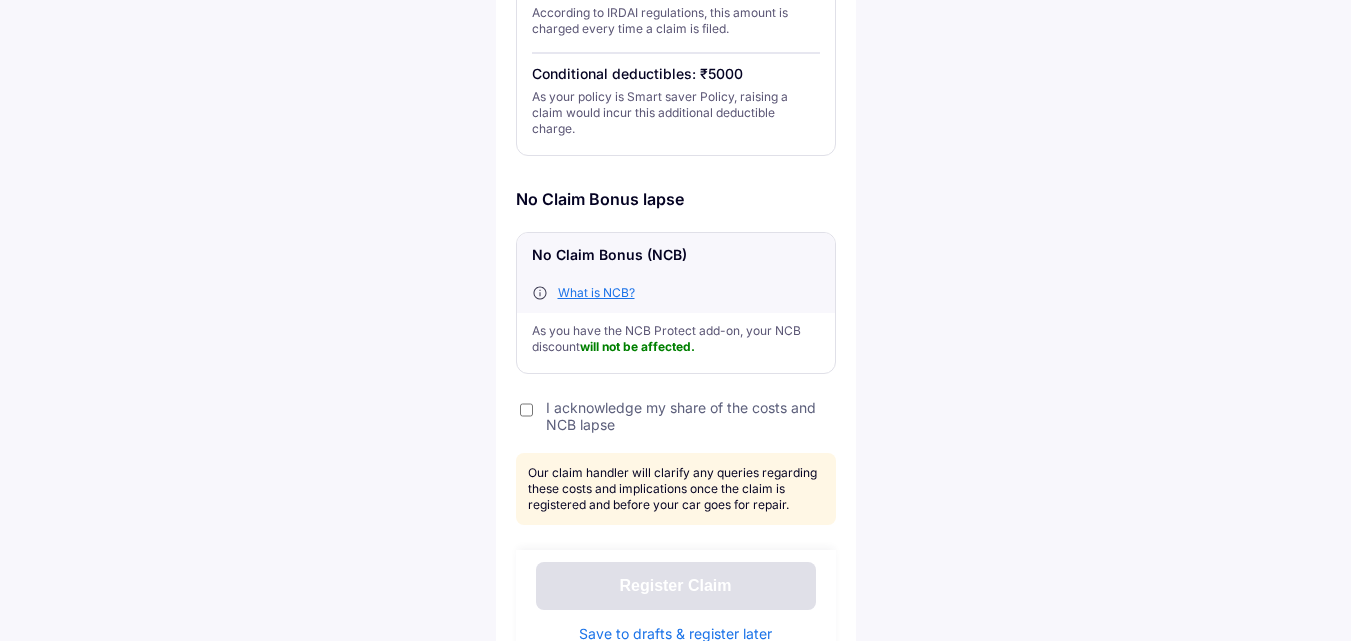 scroll, scrollTop: 503, scrollLeft: 0, axis: vertical 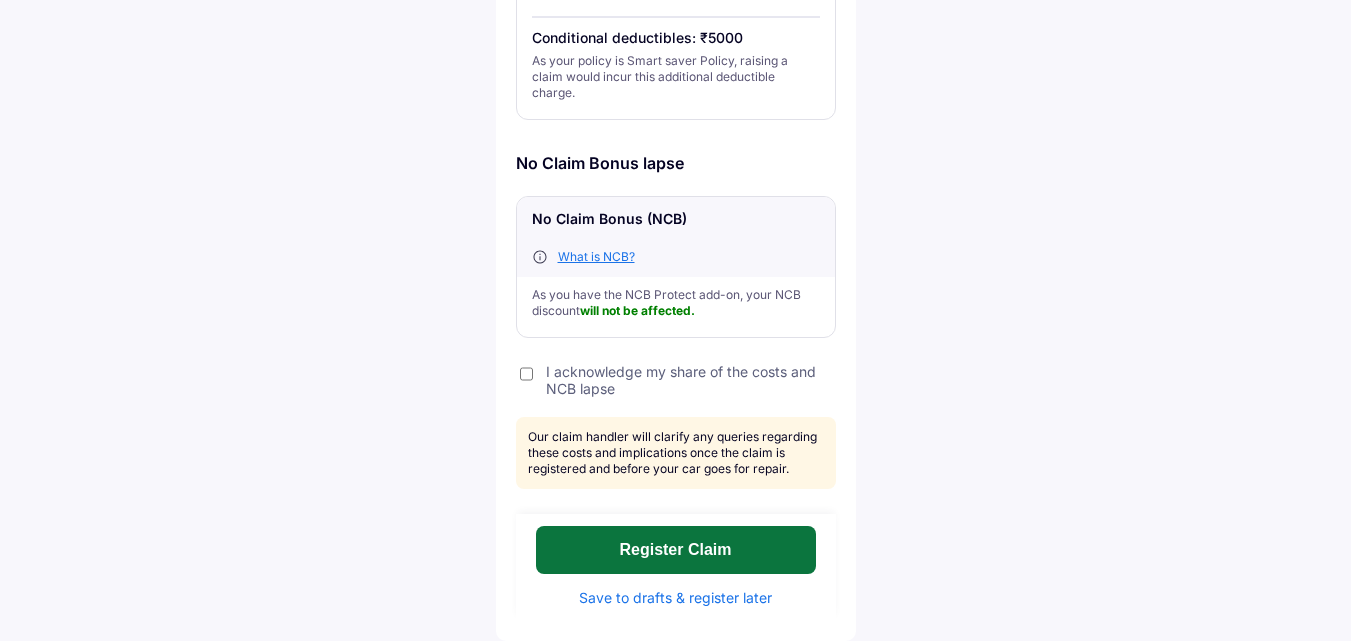 click on "Register Claim" at bounding box center (676, 550) 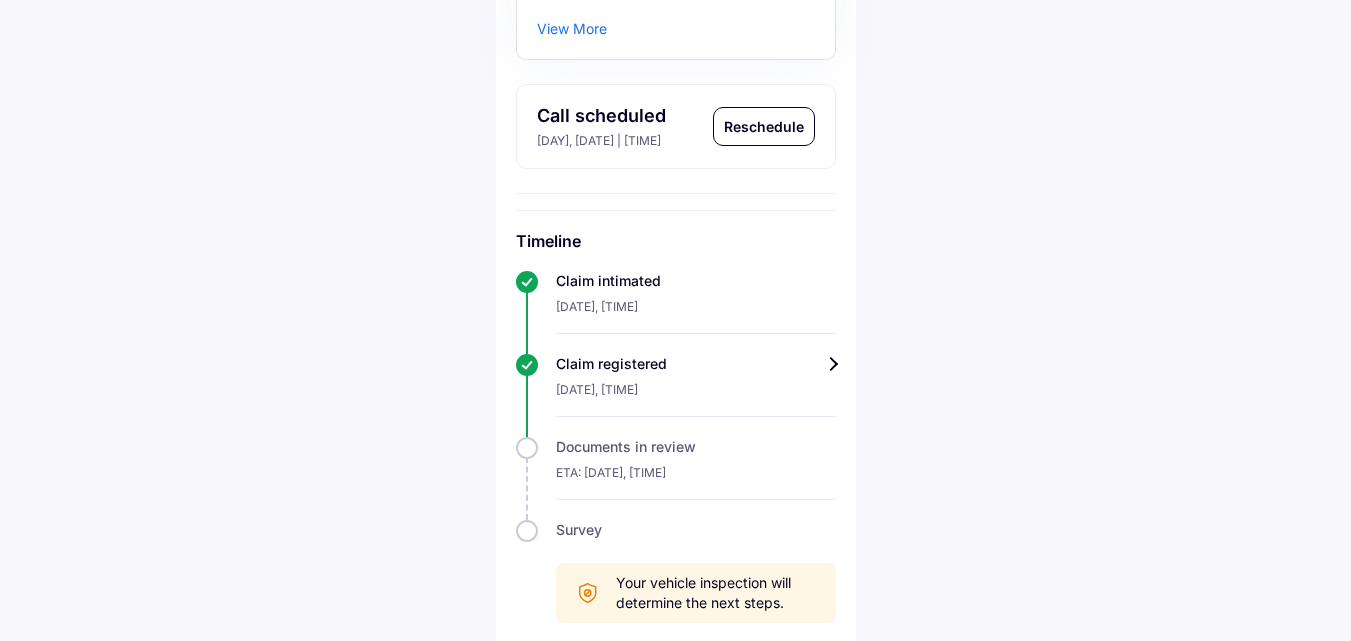 scroll, scrollTop: 474, scrollLeft: 0, axis: vertical 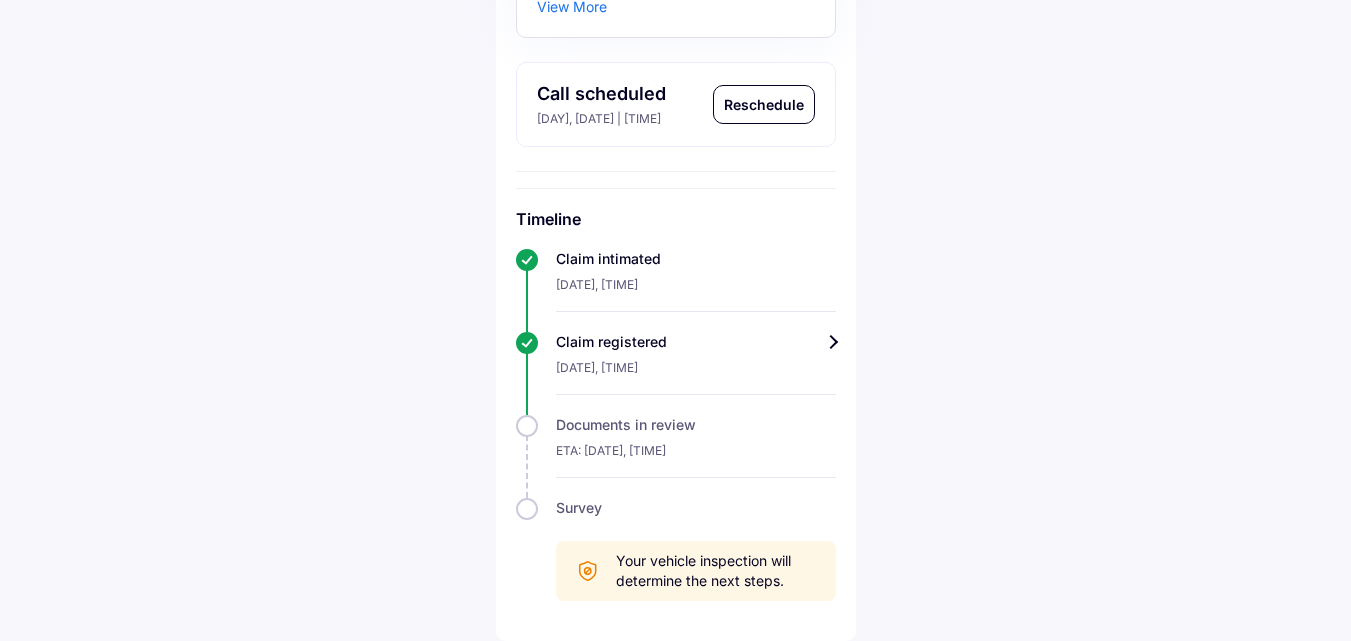 click on "Claim registered" at bounding box center (696, 342) 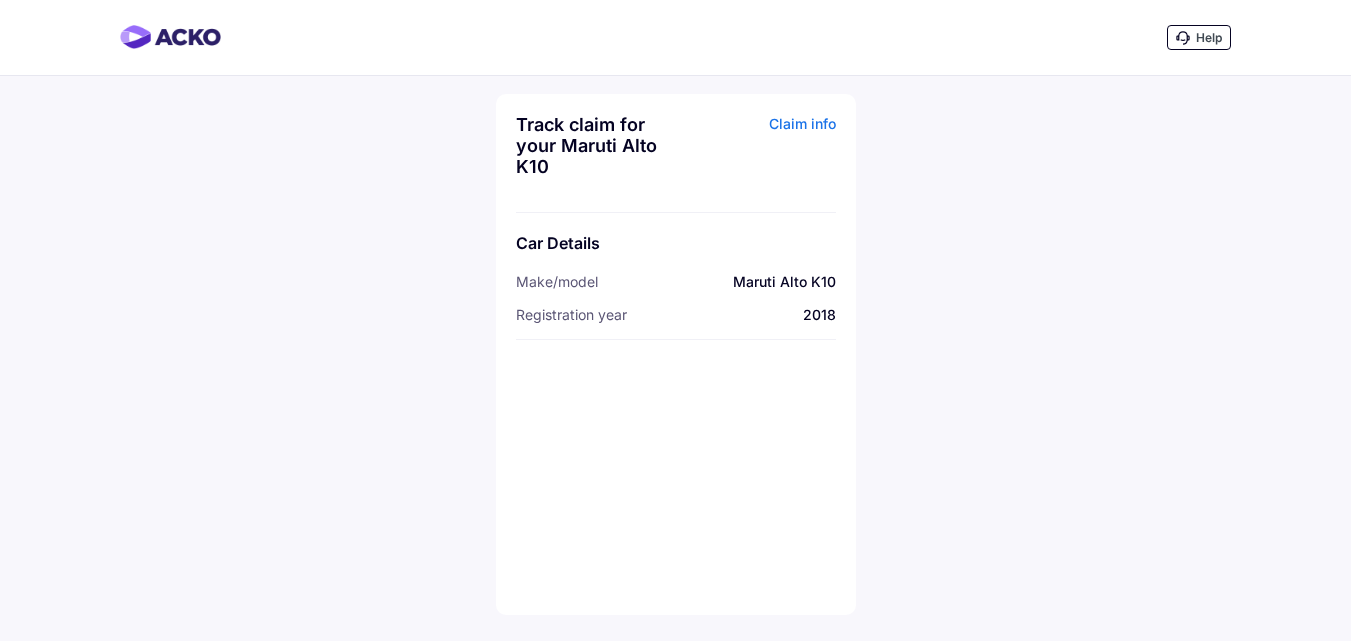 scroll, scrollTop: 0, scrollLeft: 0, axis: both 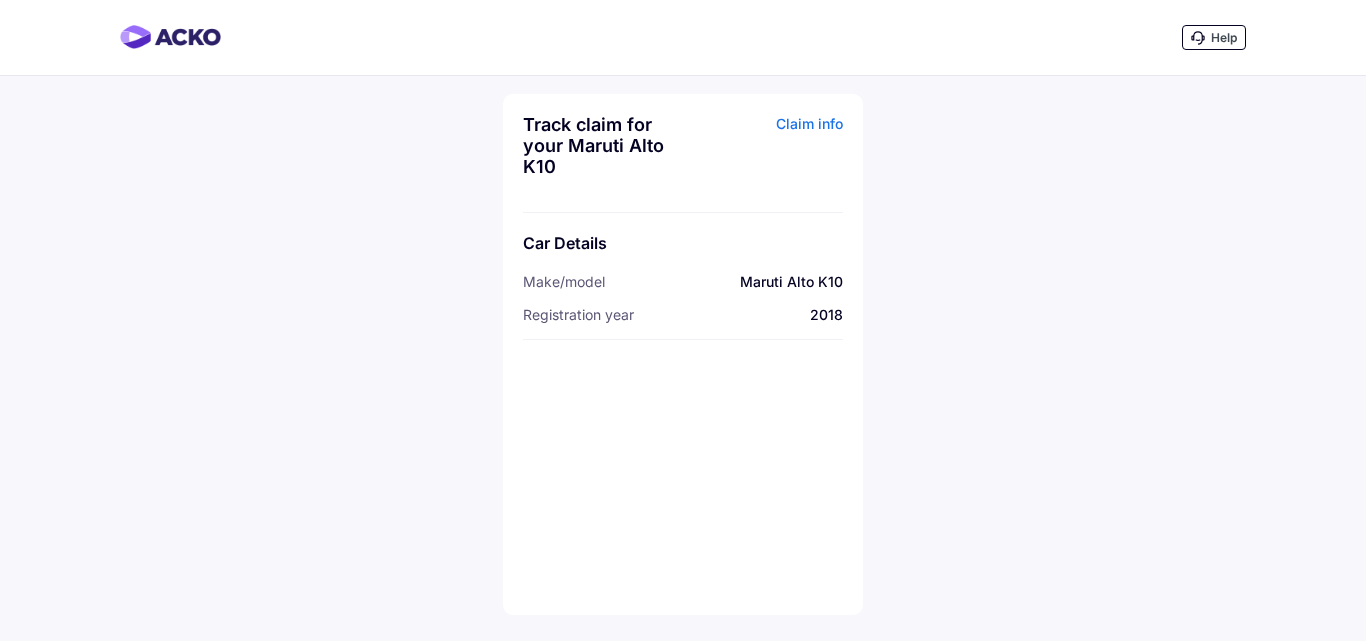 click on "Claim info" at bounding box center (765, 153) 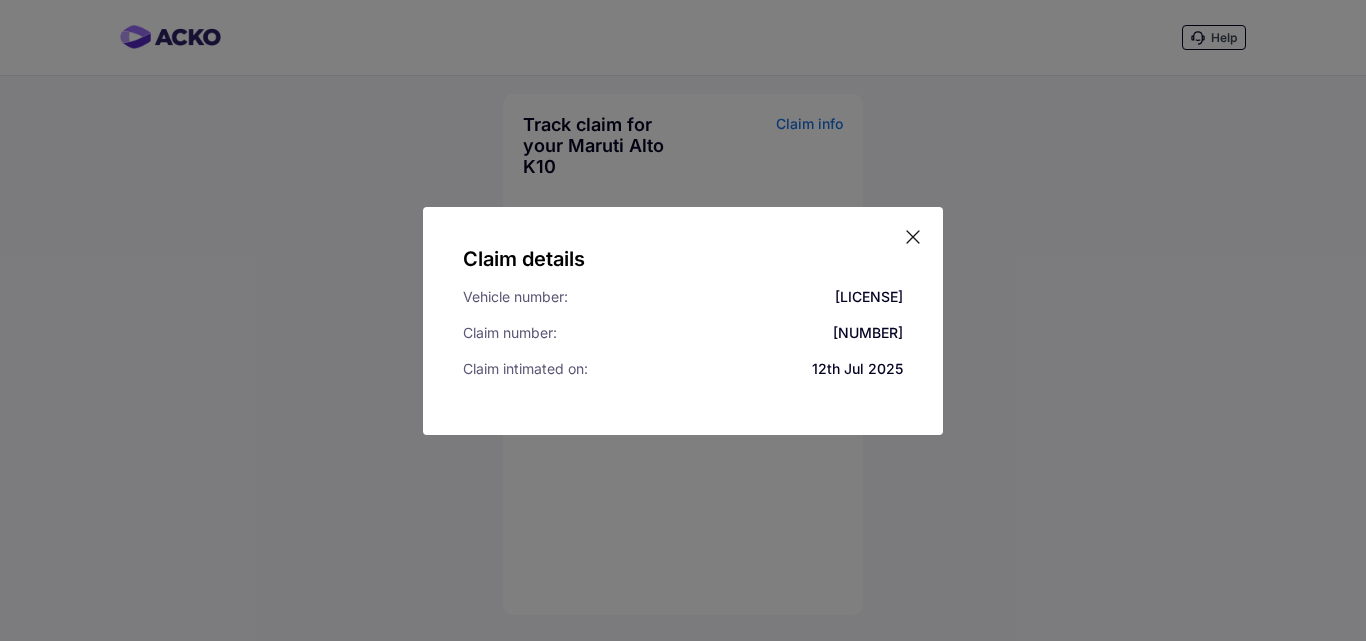 click 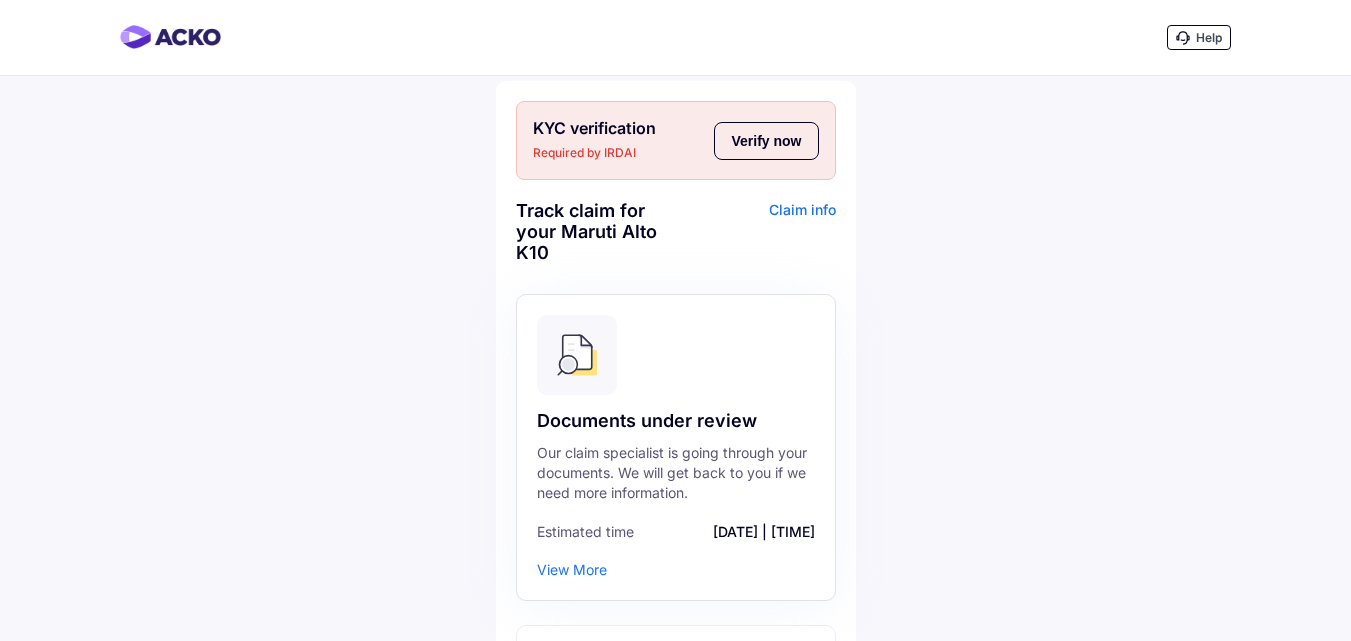 scroll, scrollTop: 100, scrollLeft: 0, axis: vertical 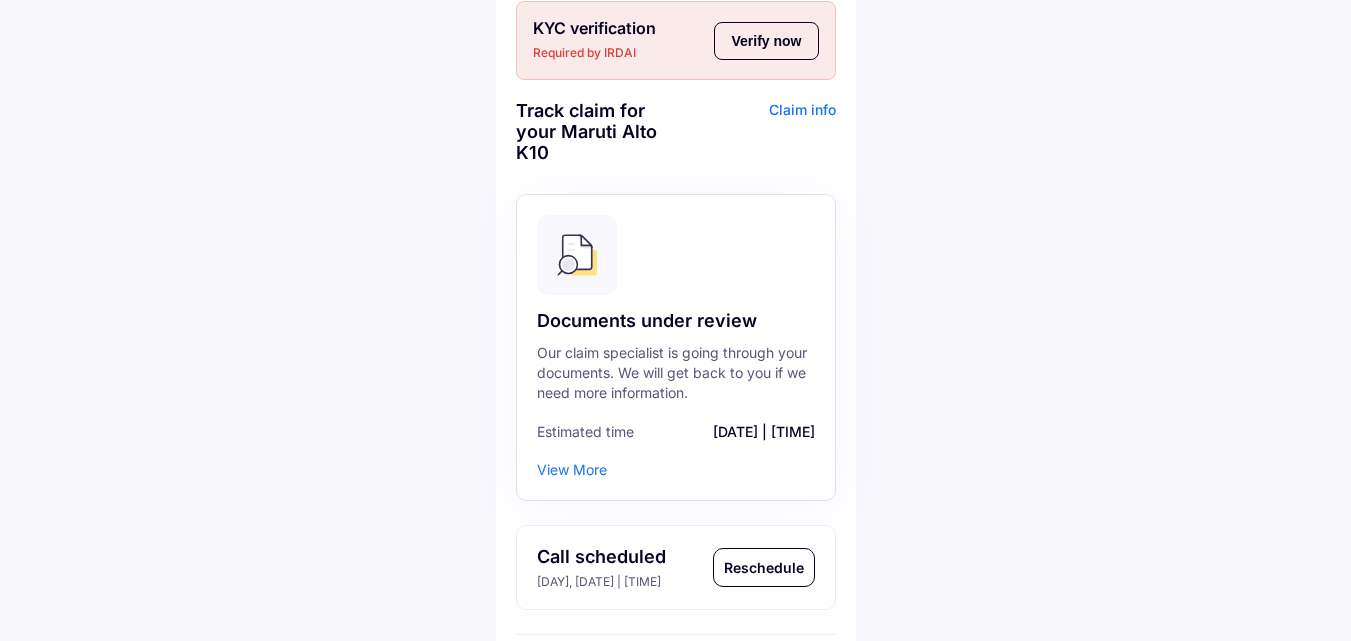 click on "View More" at bounding box center (572, 470) 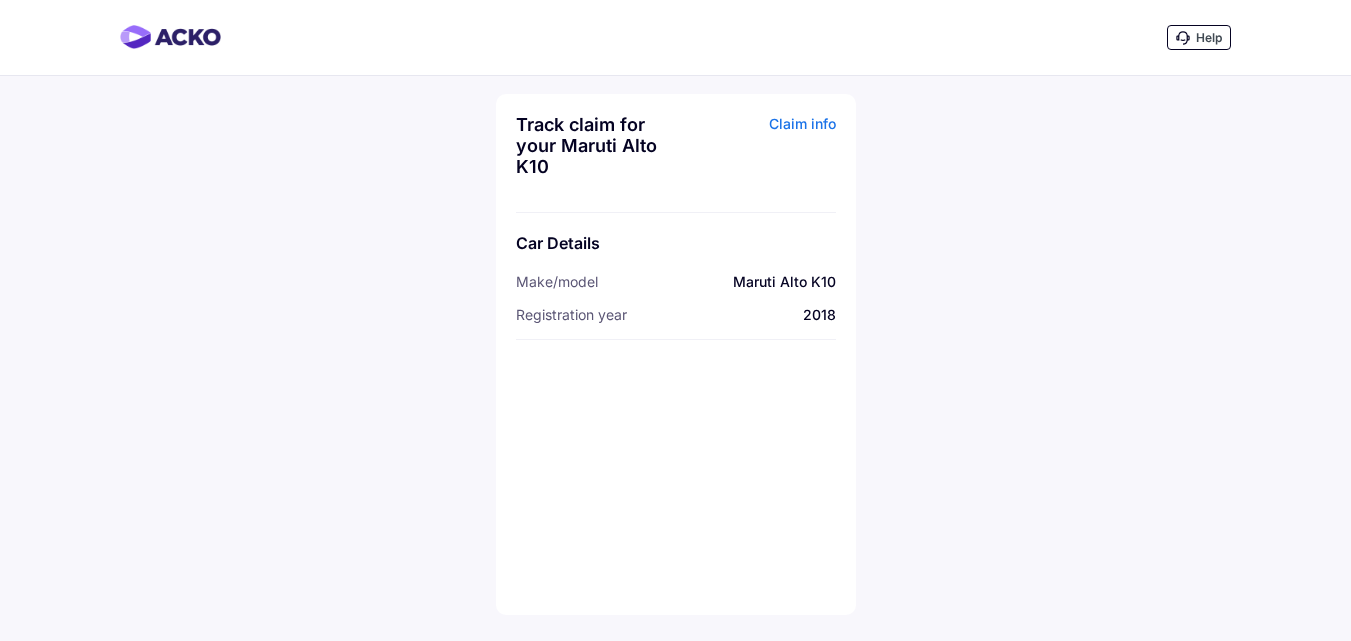 scroll, scrollTop: 0, scrollLeft: 0, axis: both 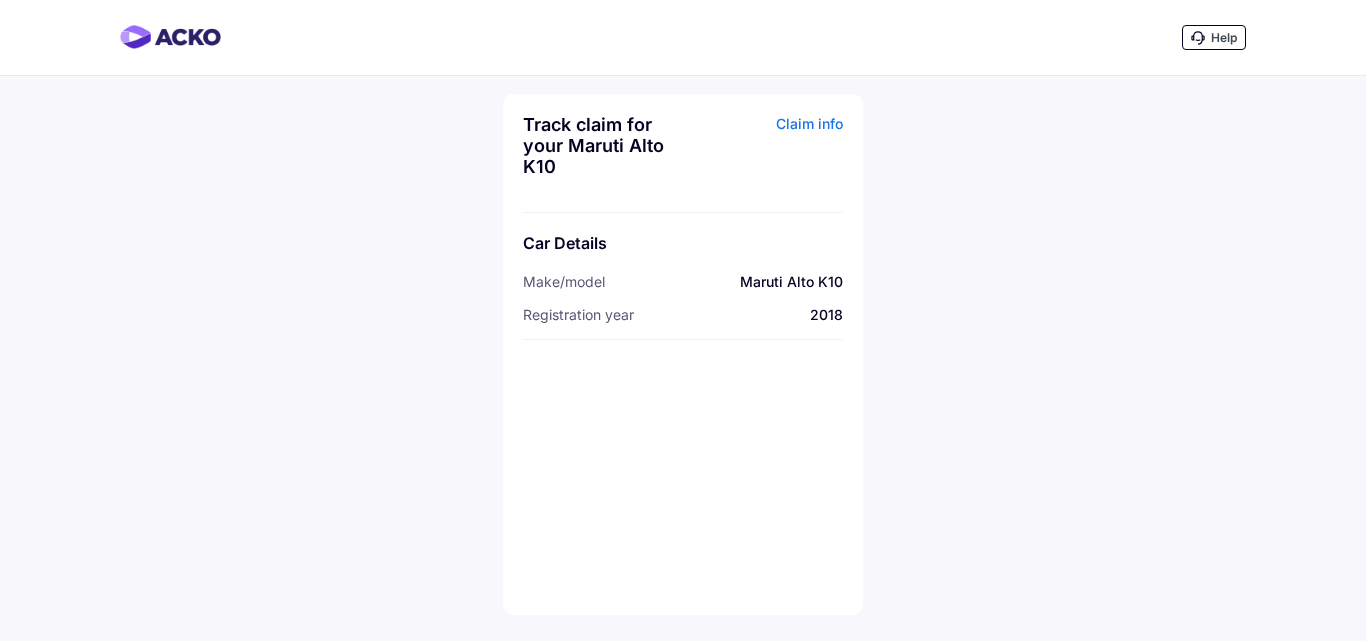 click on "Claim info" at bounding box center [765, 153] 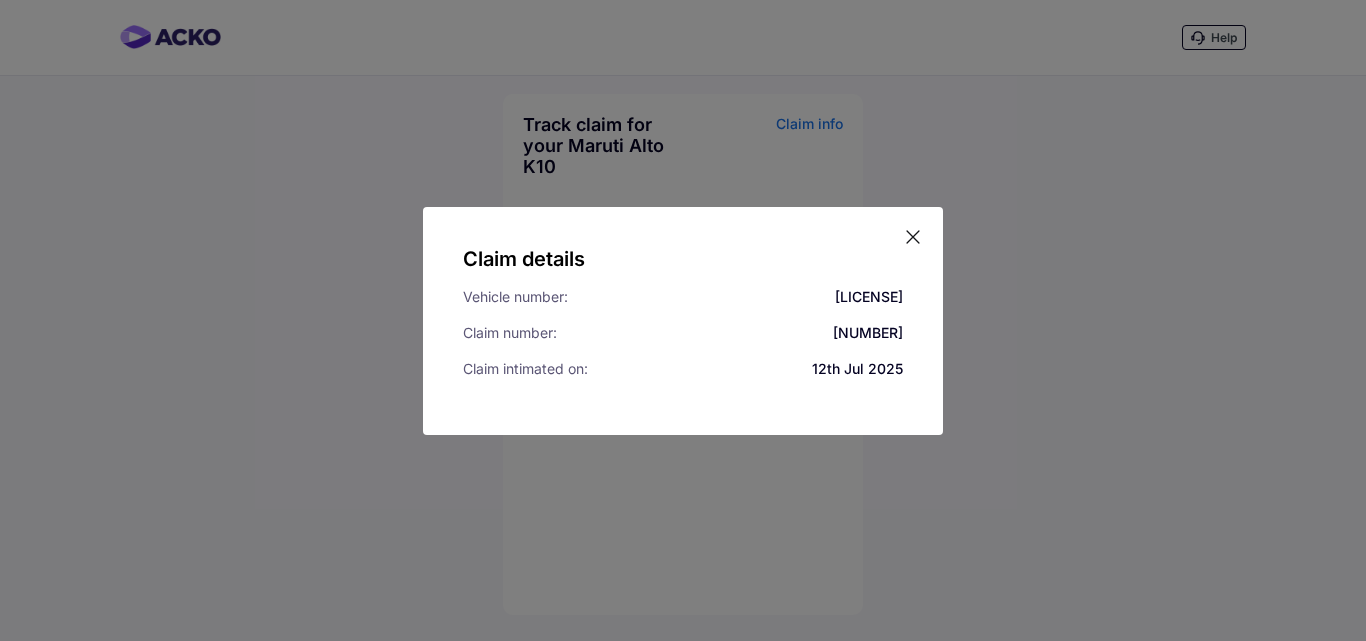 click 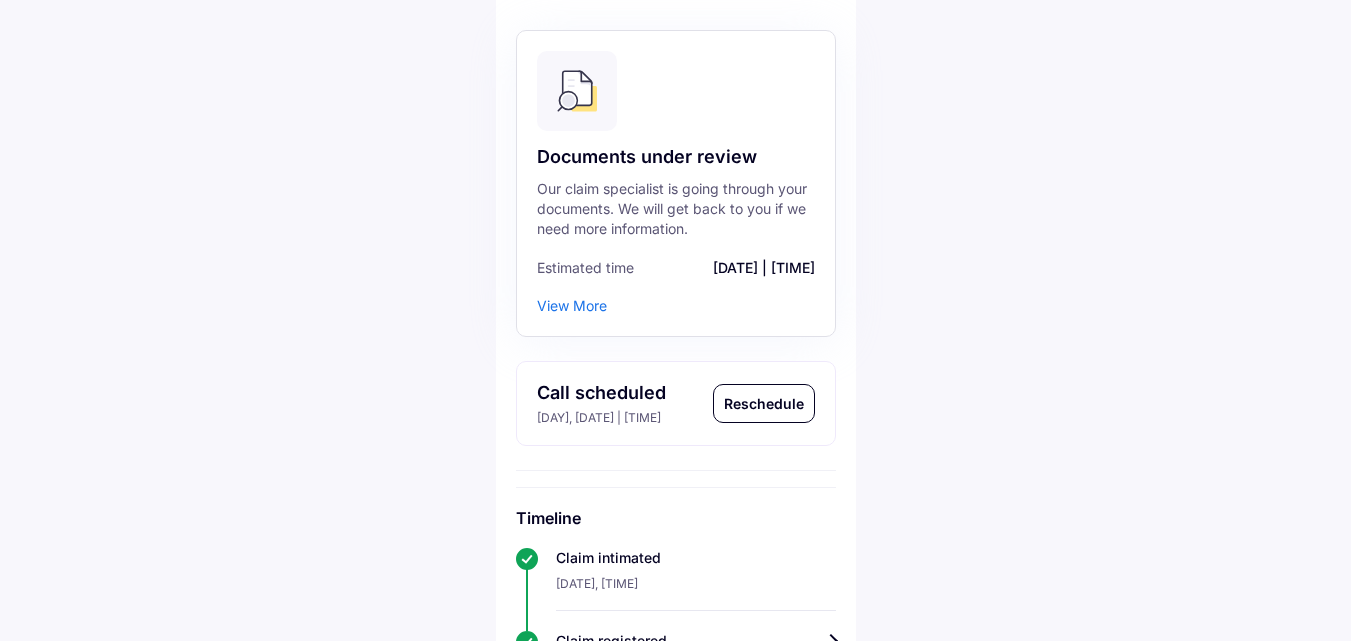 scroll, scrollTop: 263, scrollLeft: 0, axis: vertical 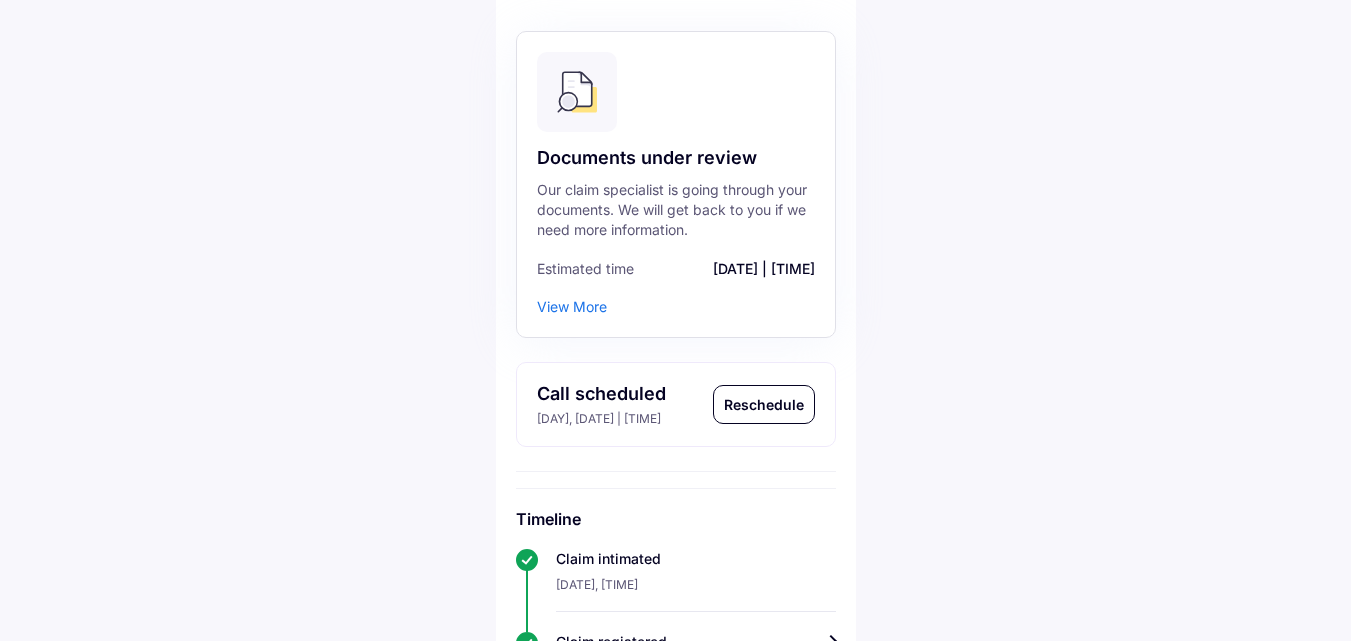 click on "View More" at bounding box center [572, 307] 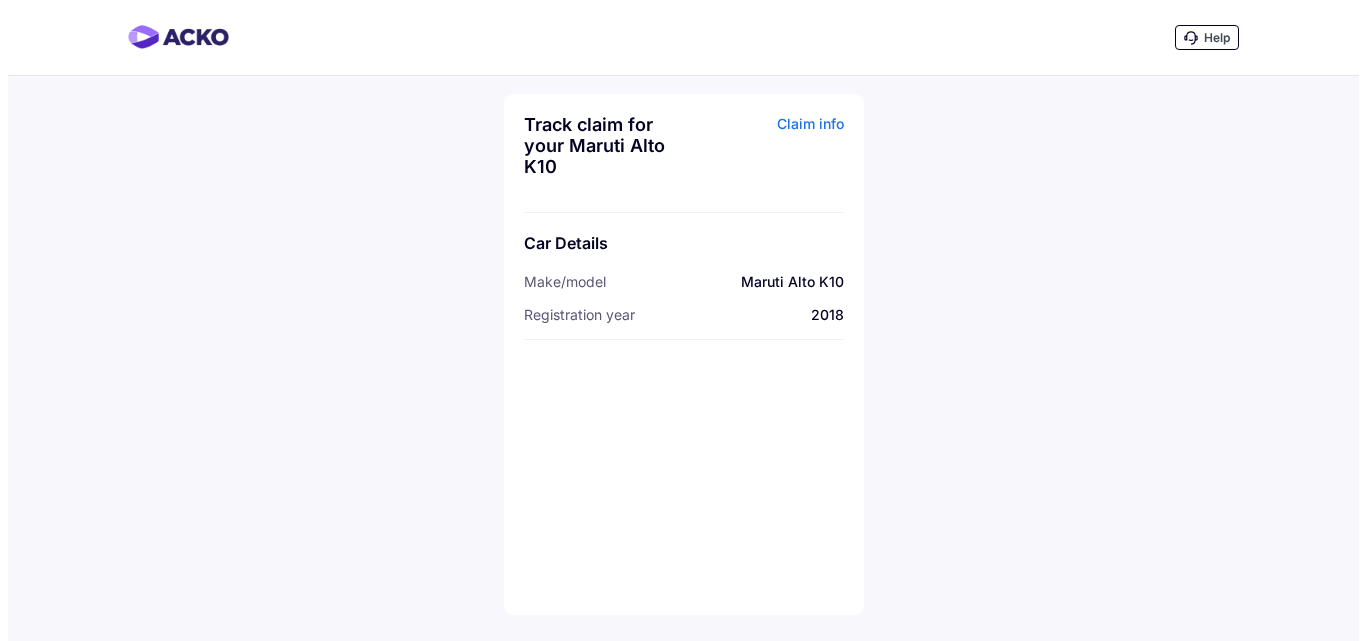 scroll, scrollTop: 0, scrollLeft: 0, axis: both 